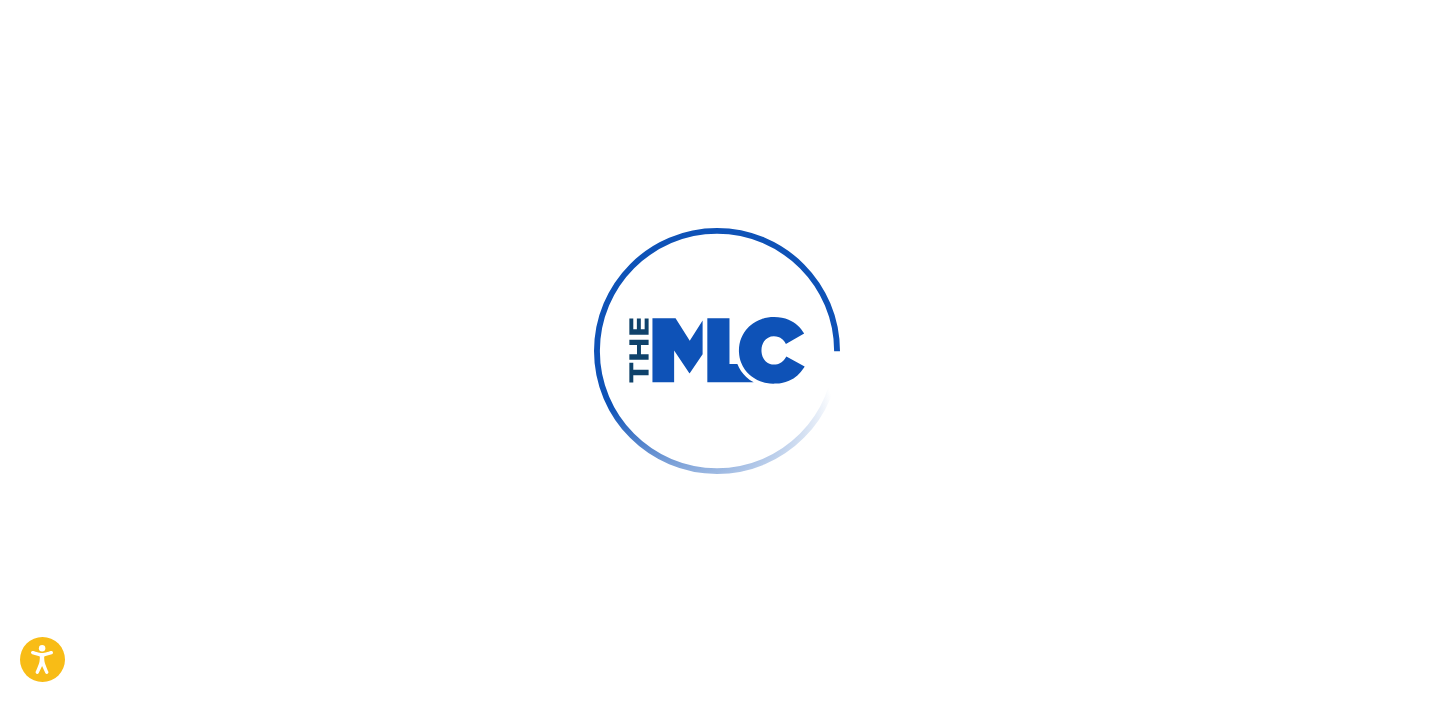 scroll, scrollTop: 0, scrollLeft: 0, axis: both 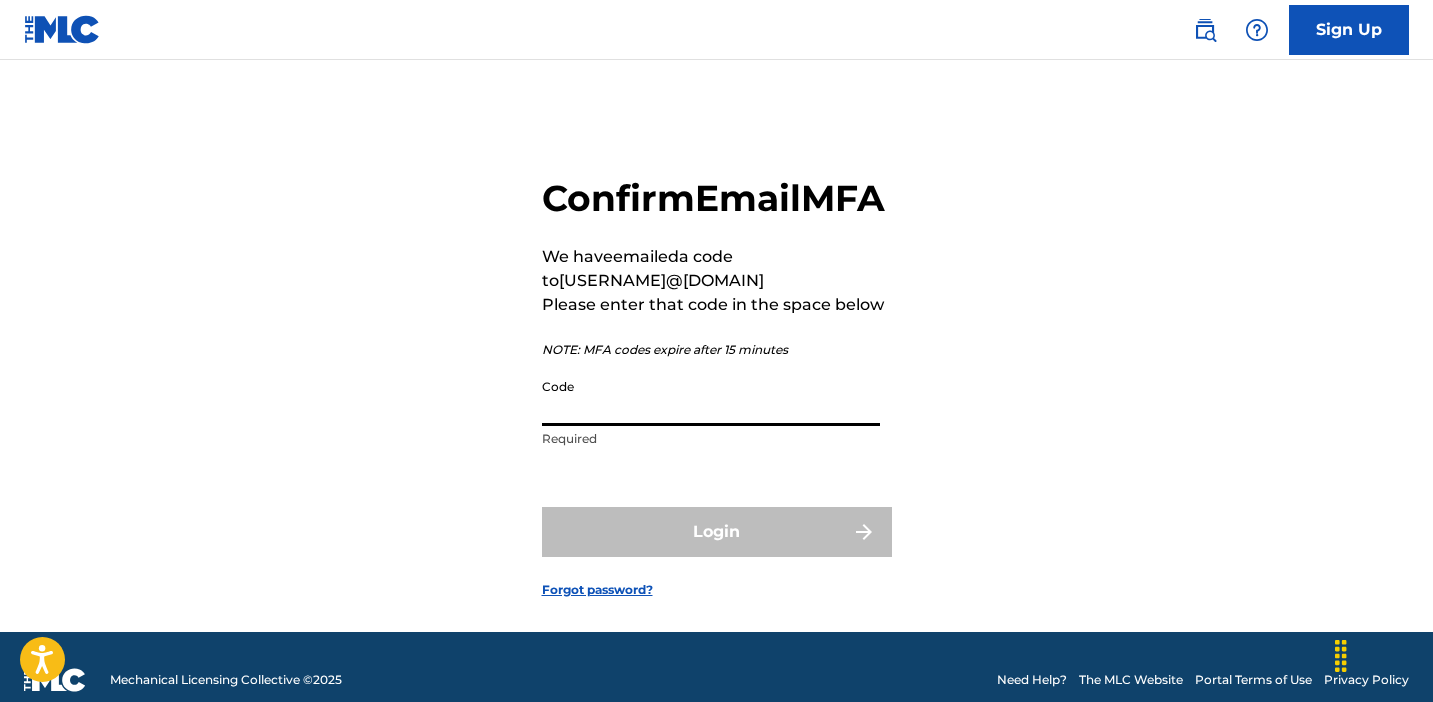 click on "Code" at bounding box center (711, 397) 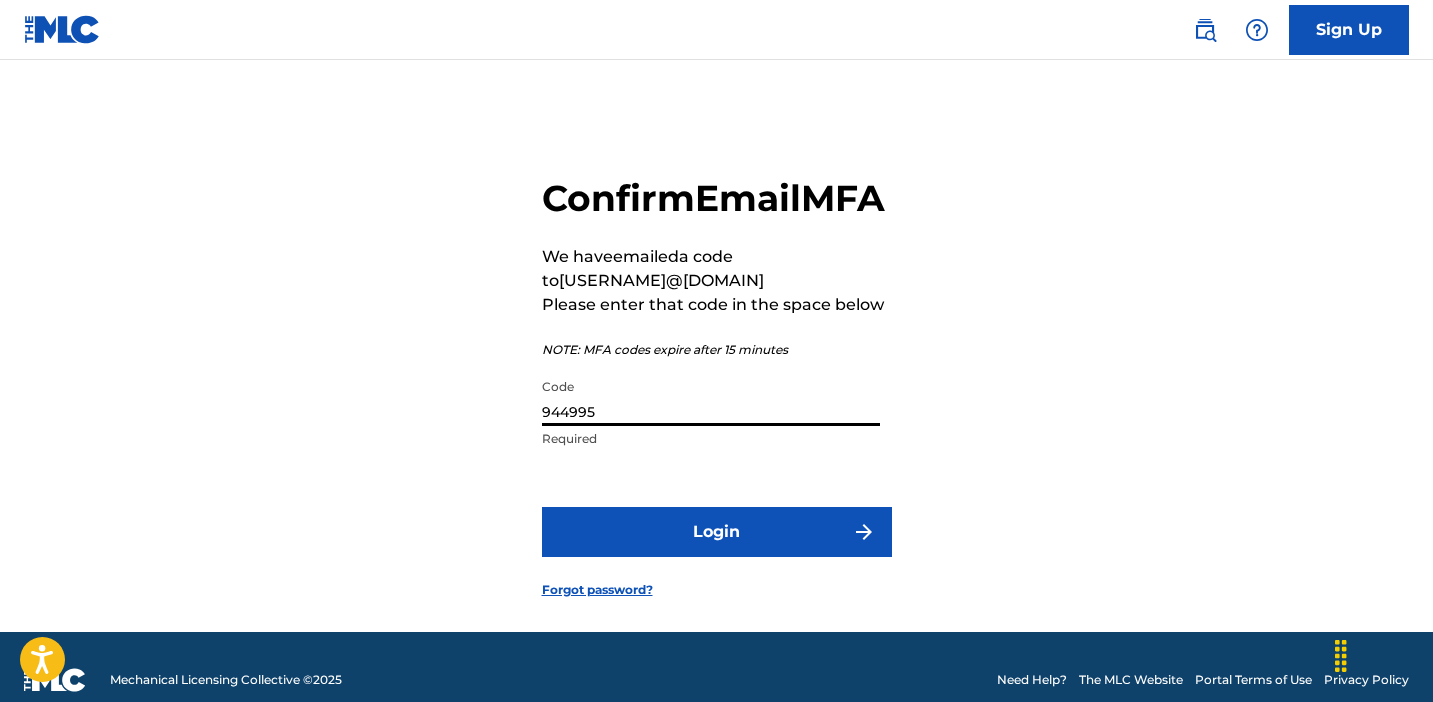 type on "944995" 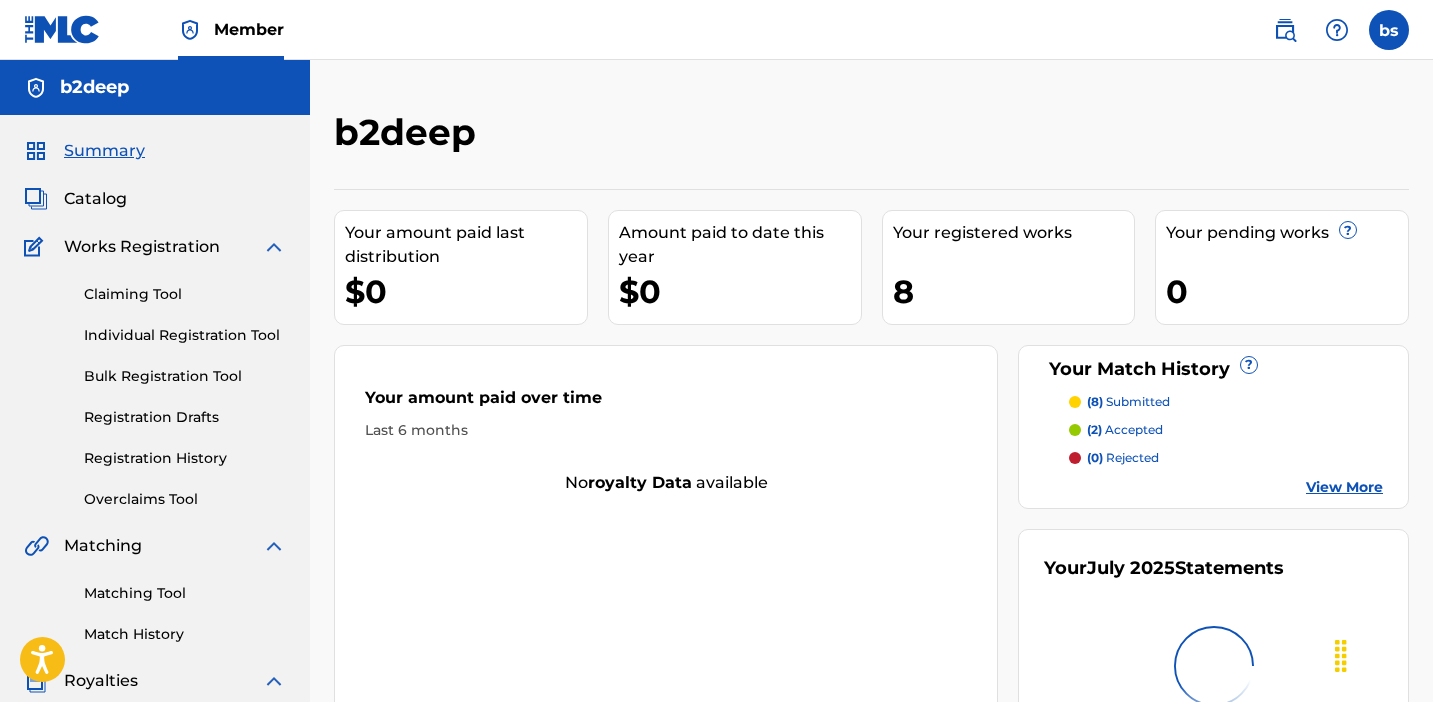 scroll, scrollTop: 0, scrollLeft: 0, axis: both 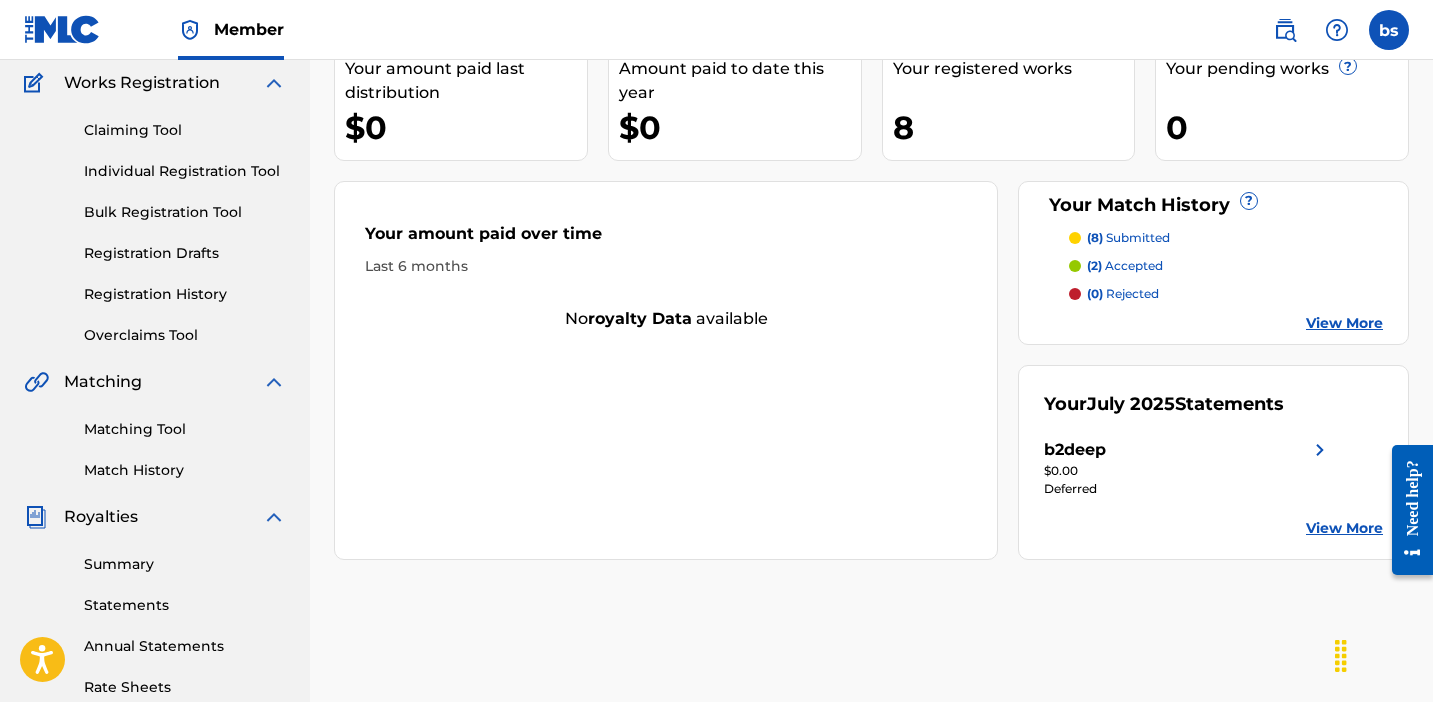 click on "Summary" at bounding box center [185, 564] 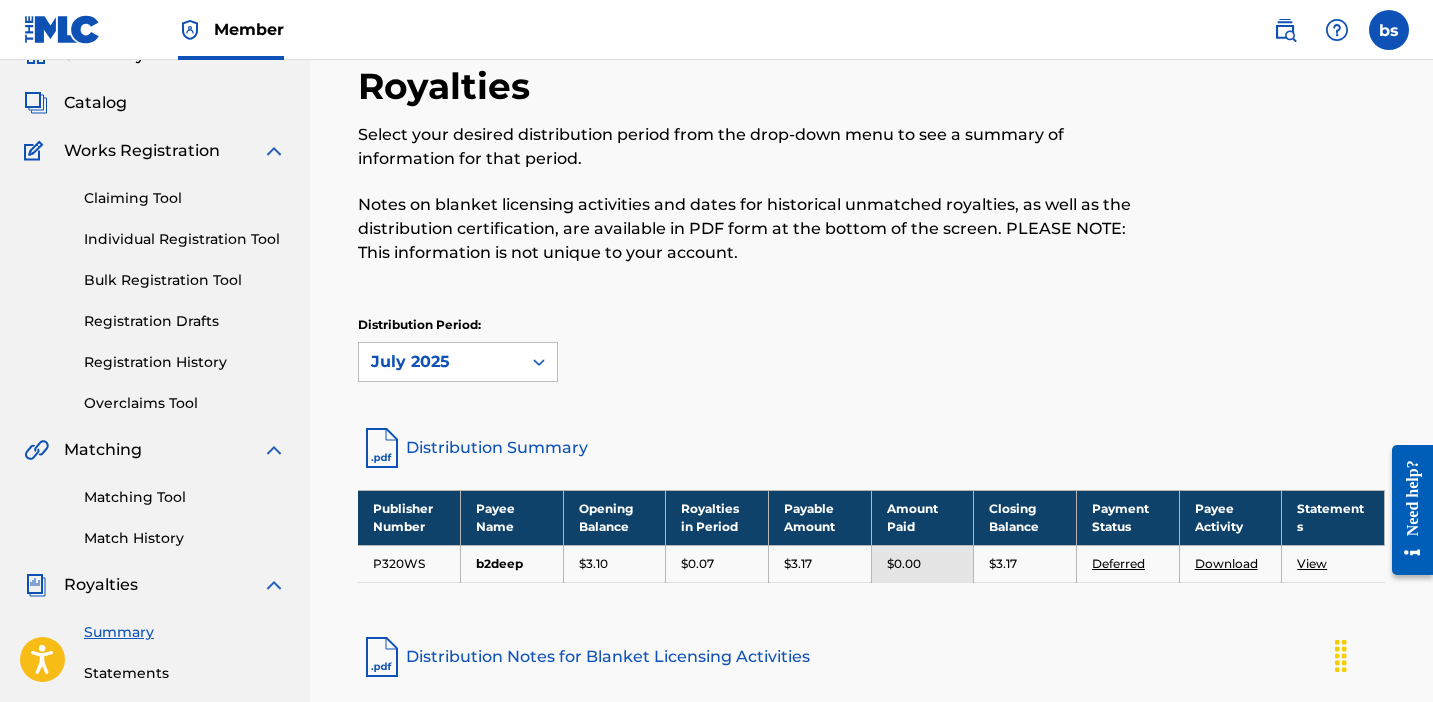 scroll, scrollTop: 115, scrollLeft: 0, axis: vertical 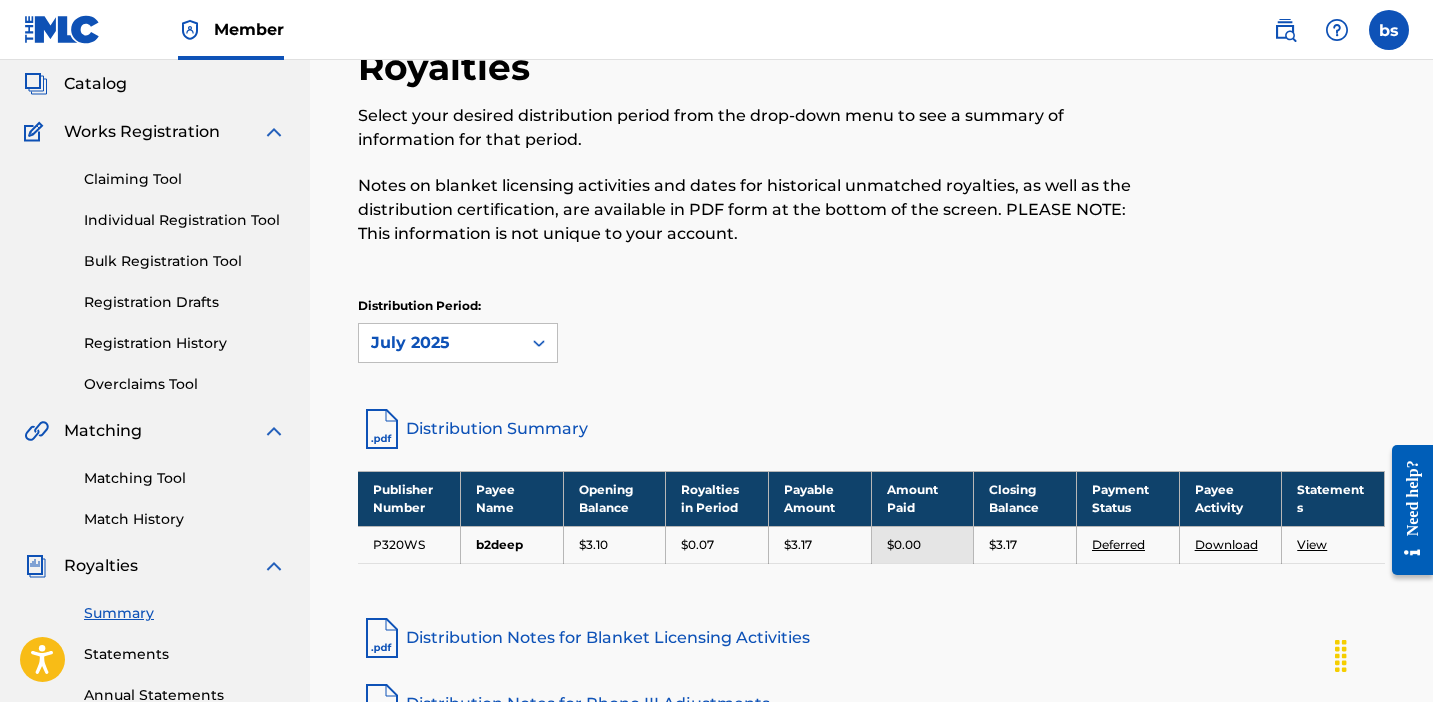 click on "Deferred" at bounding box center [1118, 544] 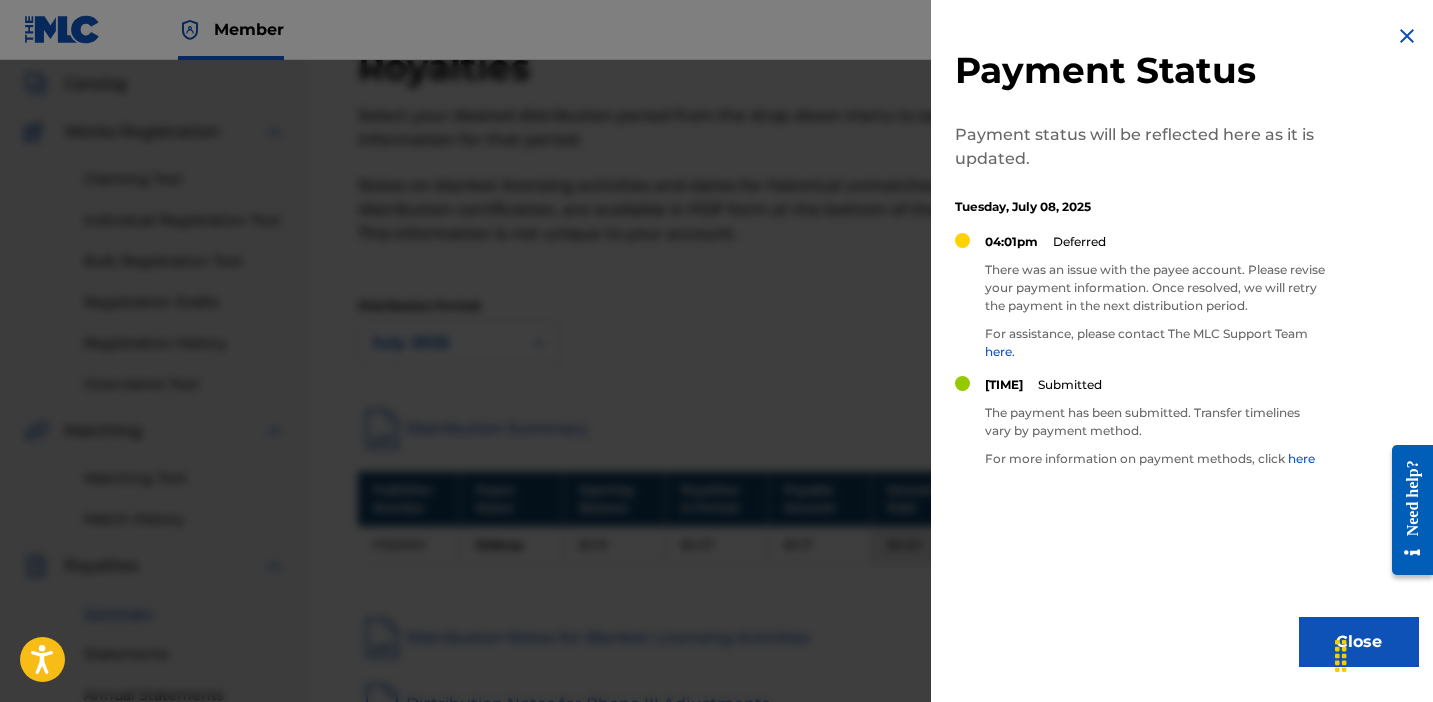 click at bounding box center (1407, 36) 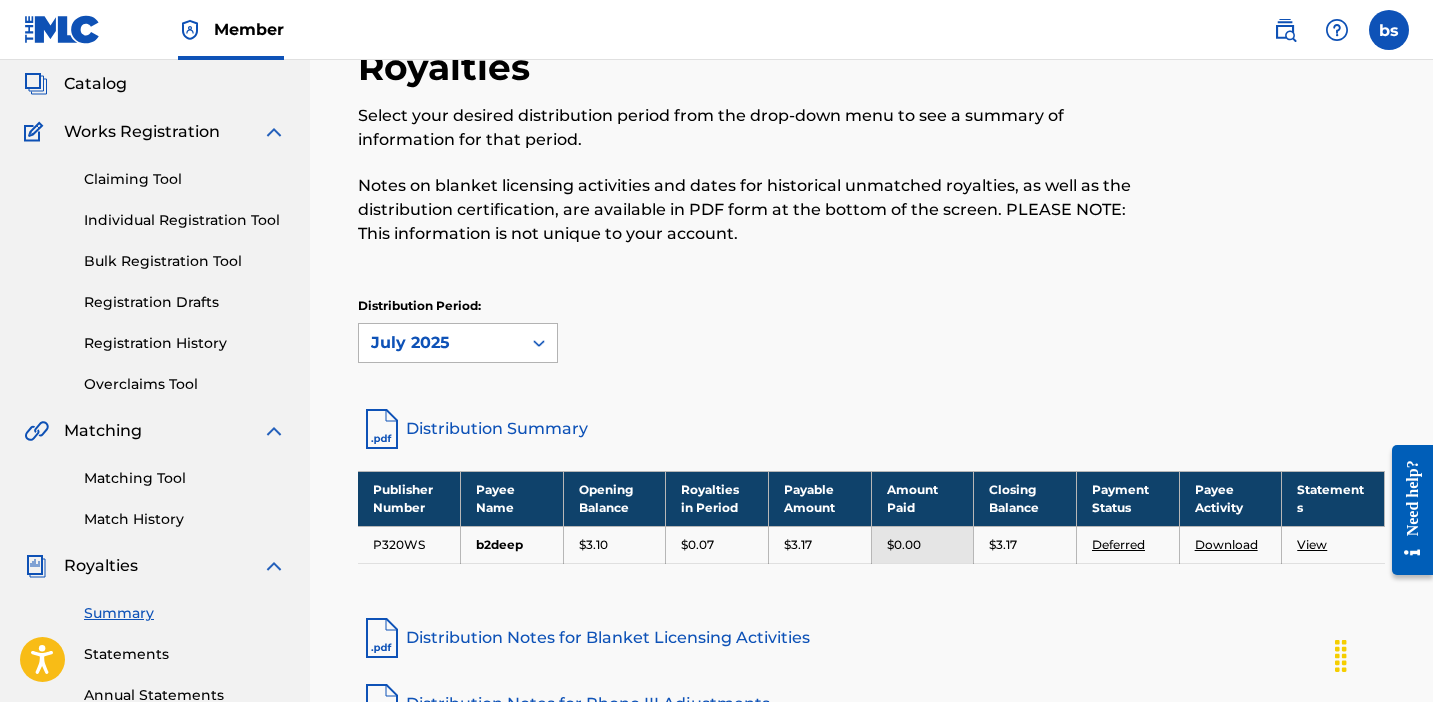 click at bounding box center [539, 343] 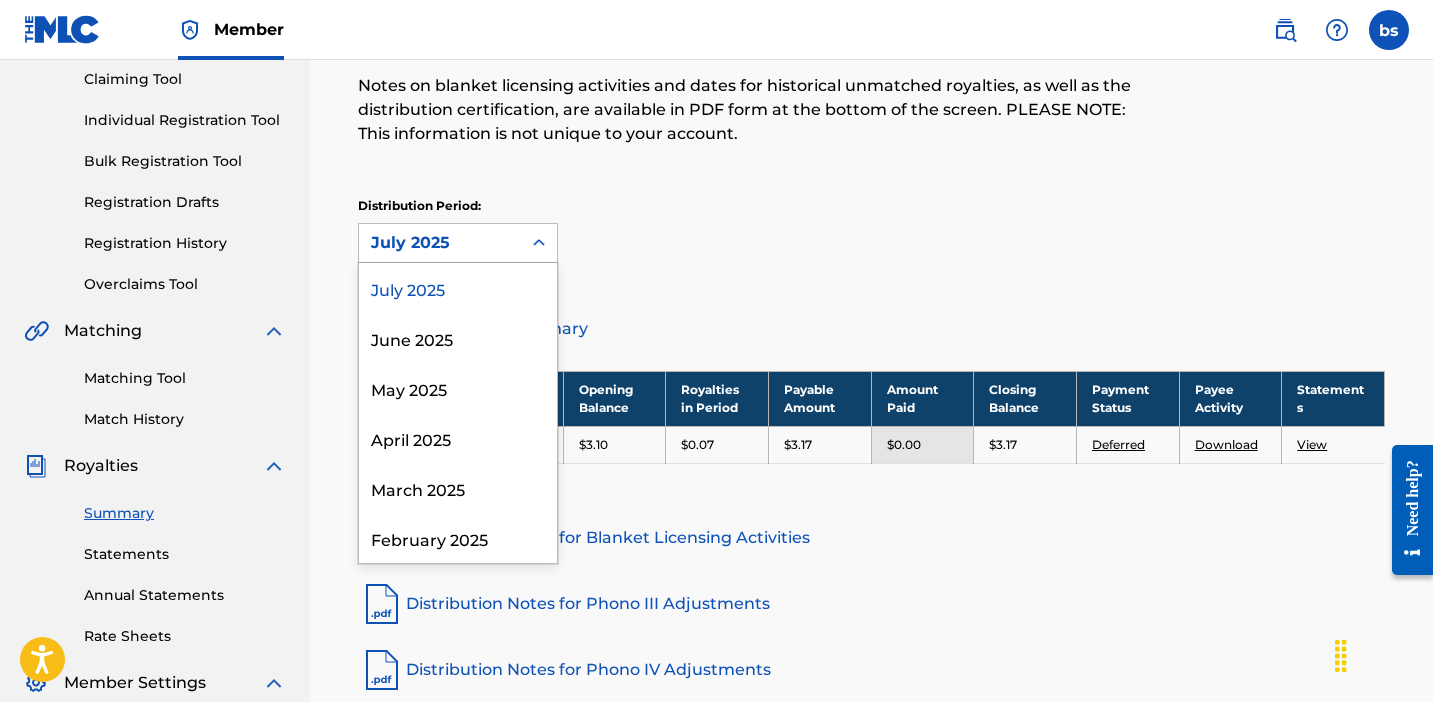 scroll, scrollTop: 241, scrollLeft: 0, axis: vertical 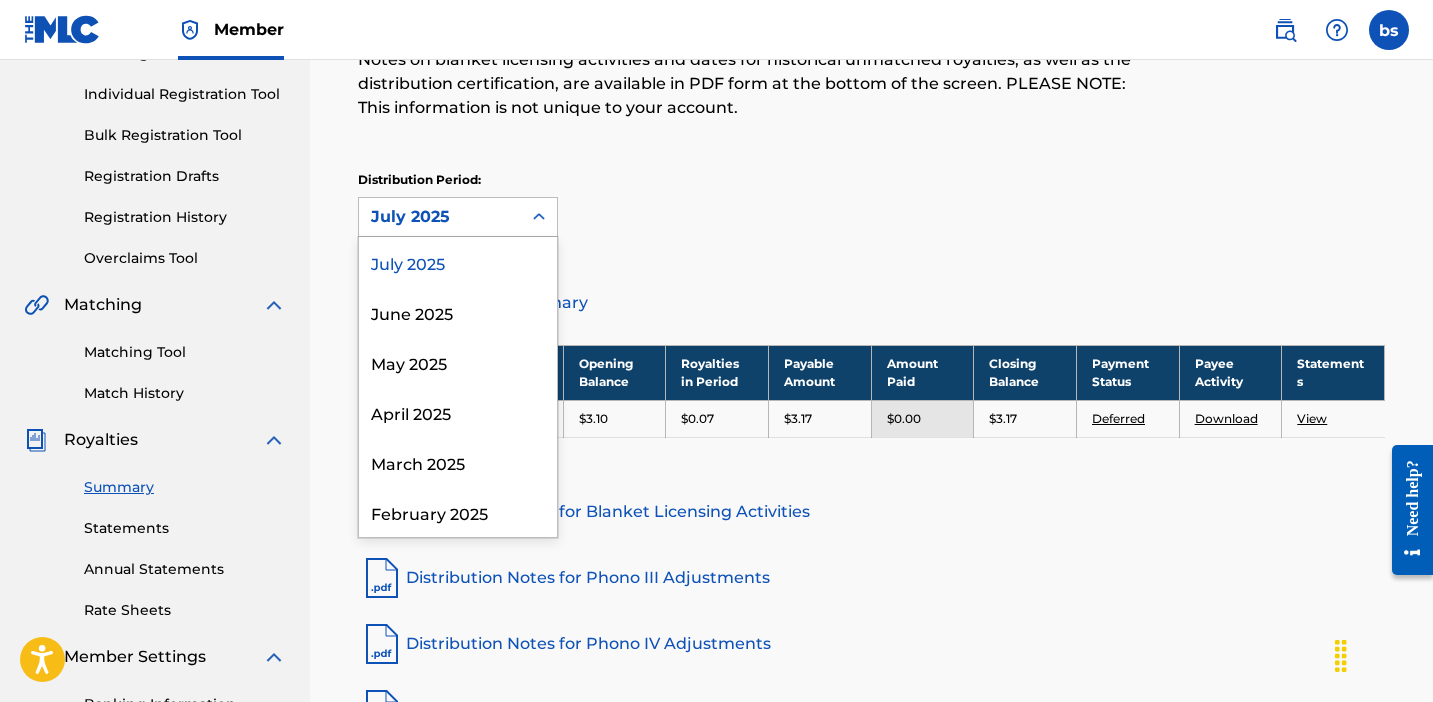 click on "Notes on blanket licensing activities and dates for historical unmatched royalties, as well as the distribution certification, are available in PDF form at the bottom of the screen. PLEASE NOTE: This information is not unique to your account." at bounding box center (753, 84) 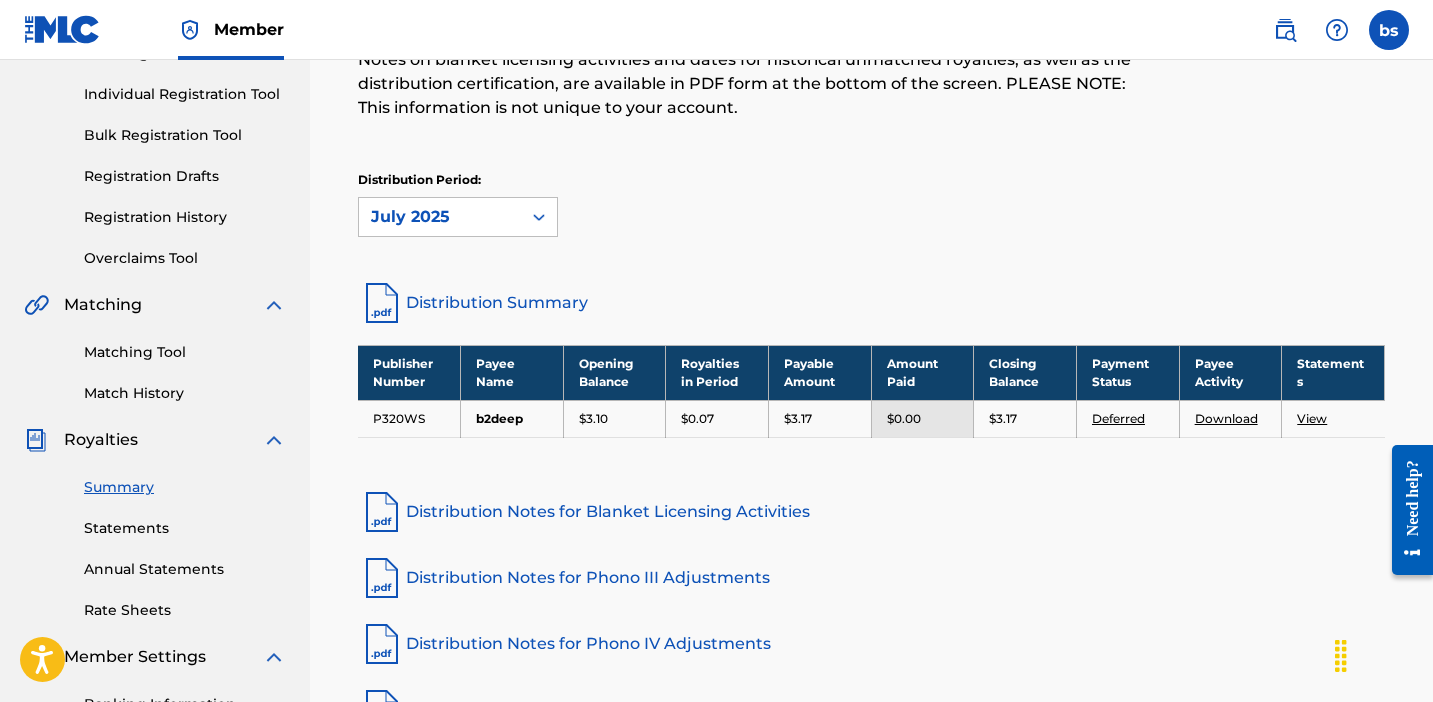 click on "Notes on blanket licensing activities and dates for historical unmatched royalties, as well as the distribution certification, are available in PDF form at the bottom of the screen. PLEASE NOTE: This information is not unique to your account." at bounding box center [753, 84] 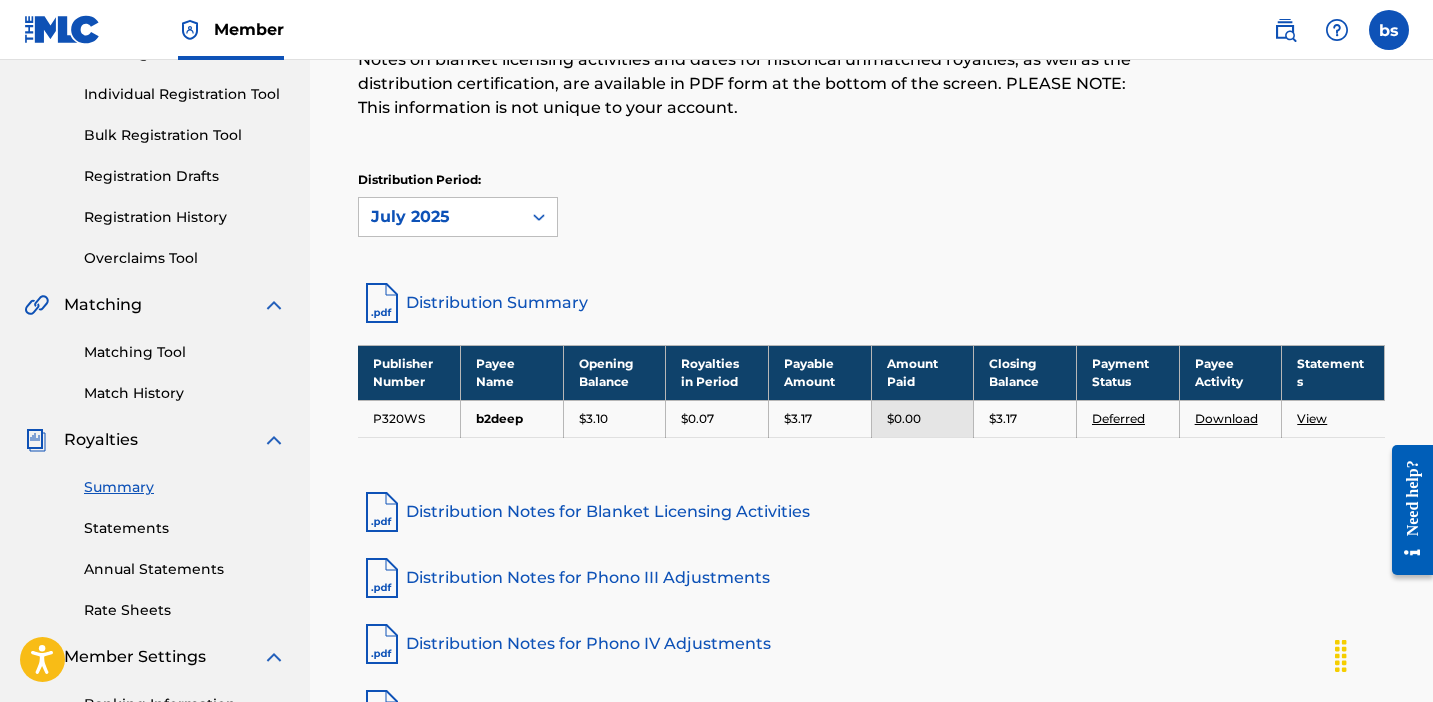 click at bounding box center (1389, 30) 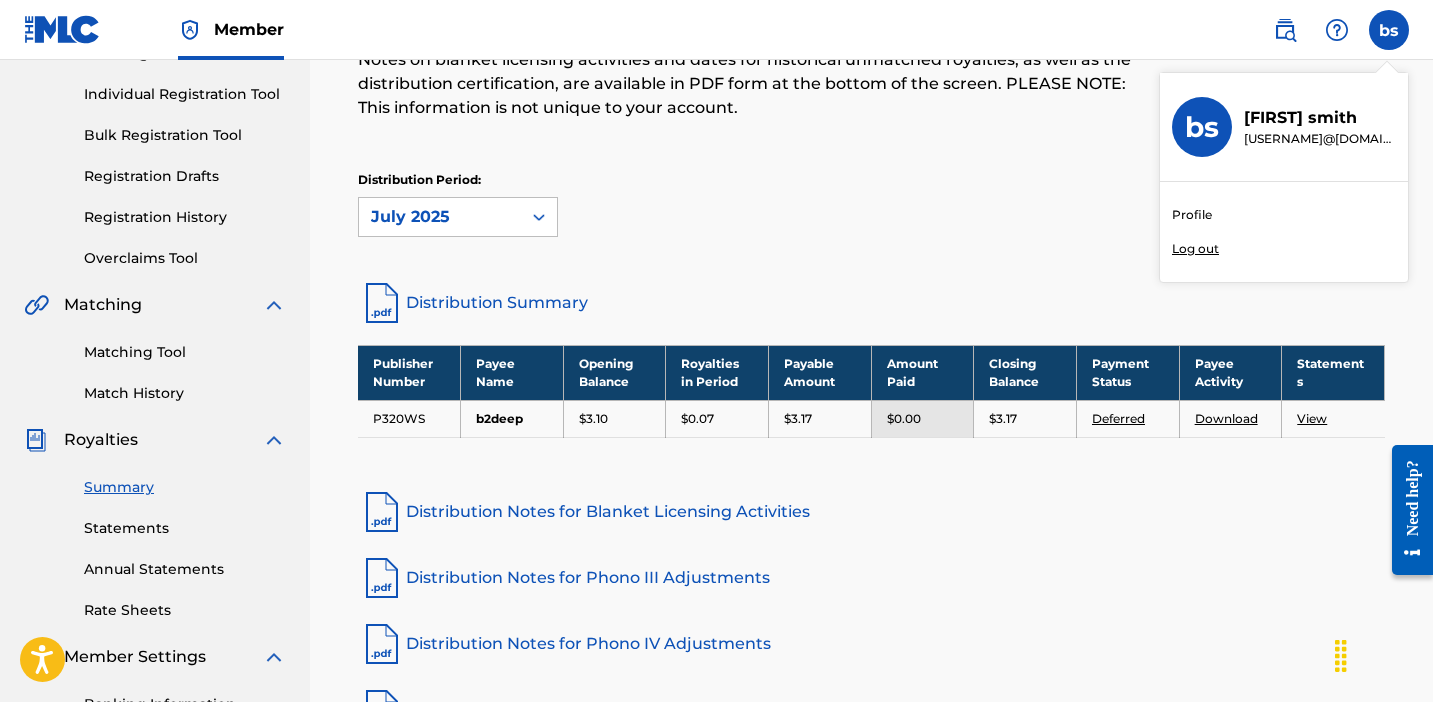 click on "Log out" at bounding box center (1195, 249) 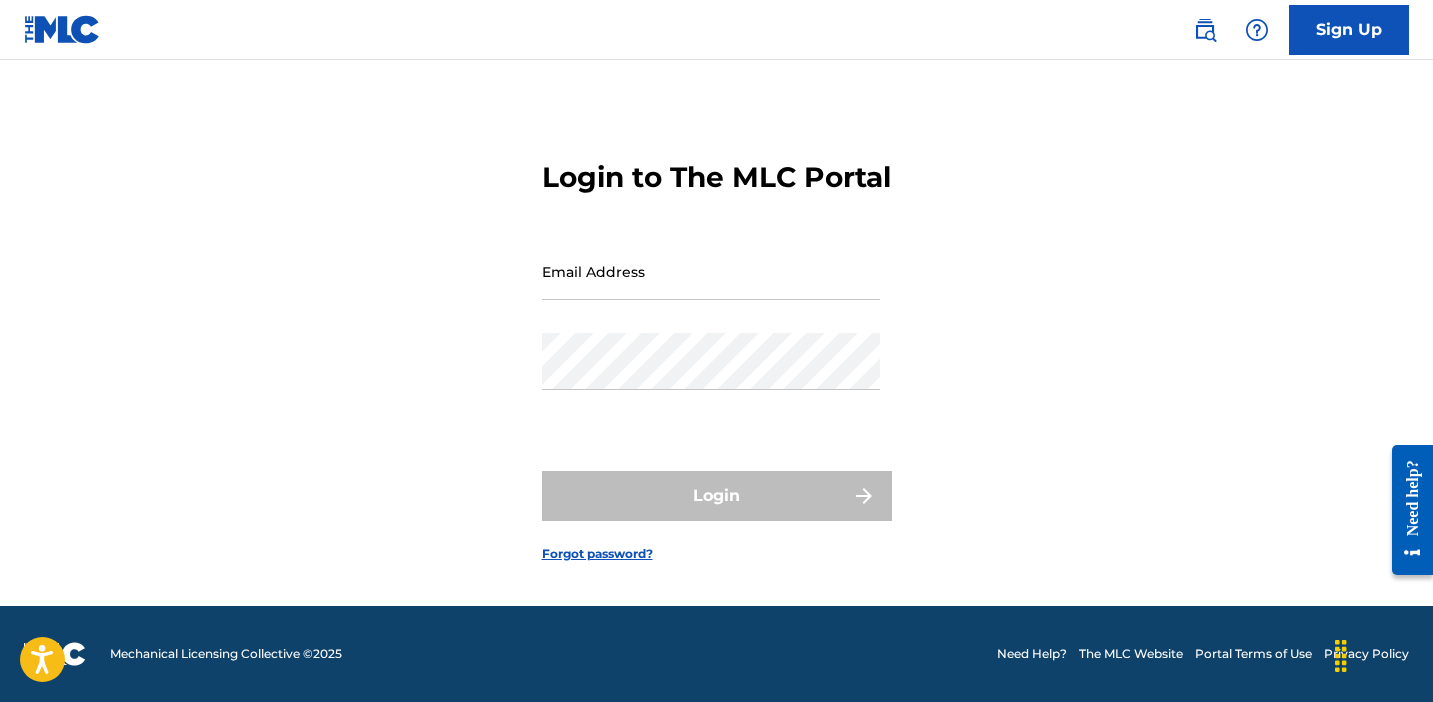 scroll, scrollTop: 0, scrollLeft: 0, axis: both 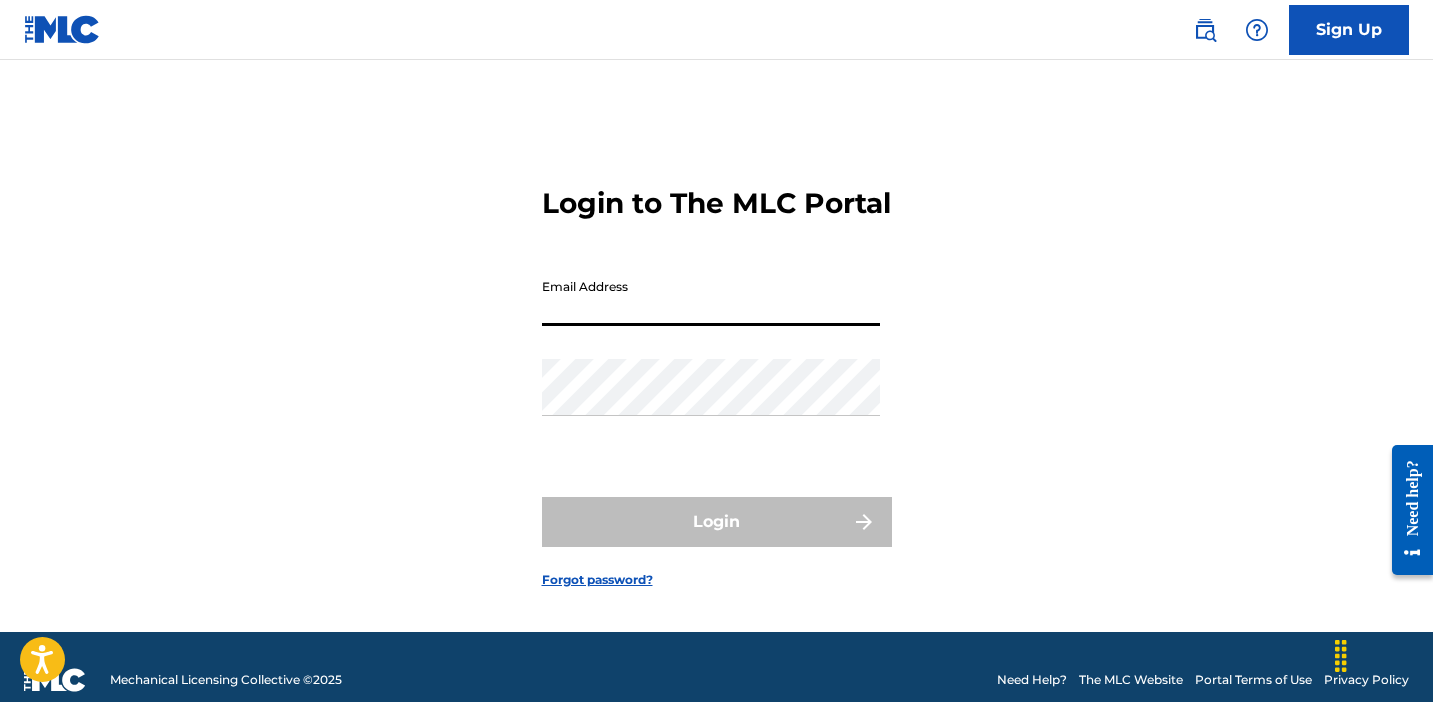 type on "[USERNAME]@[DOMAIN]" 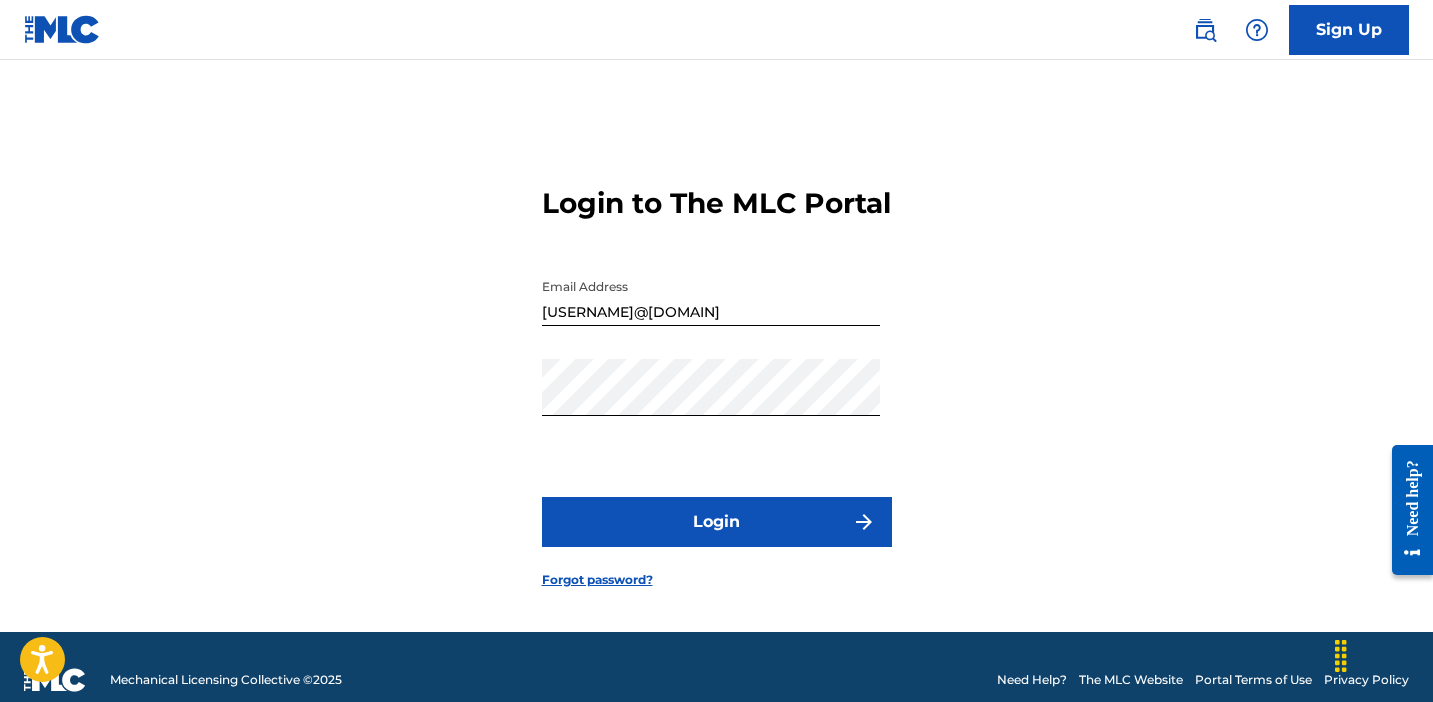 click on "Login" at bounding box center [717, 522] 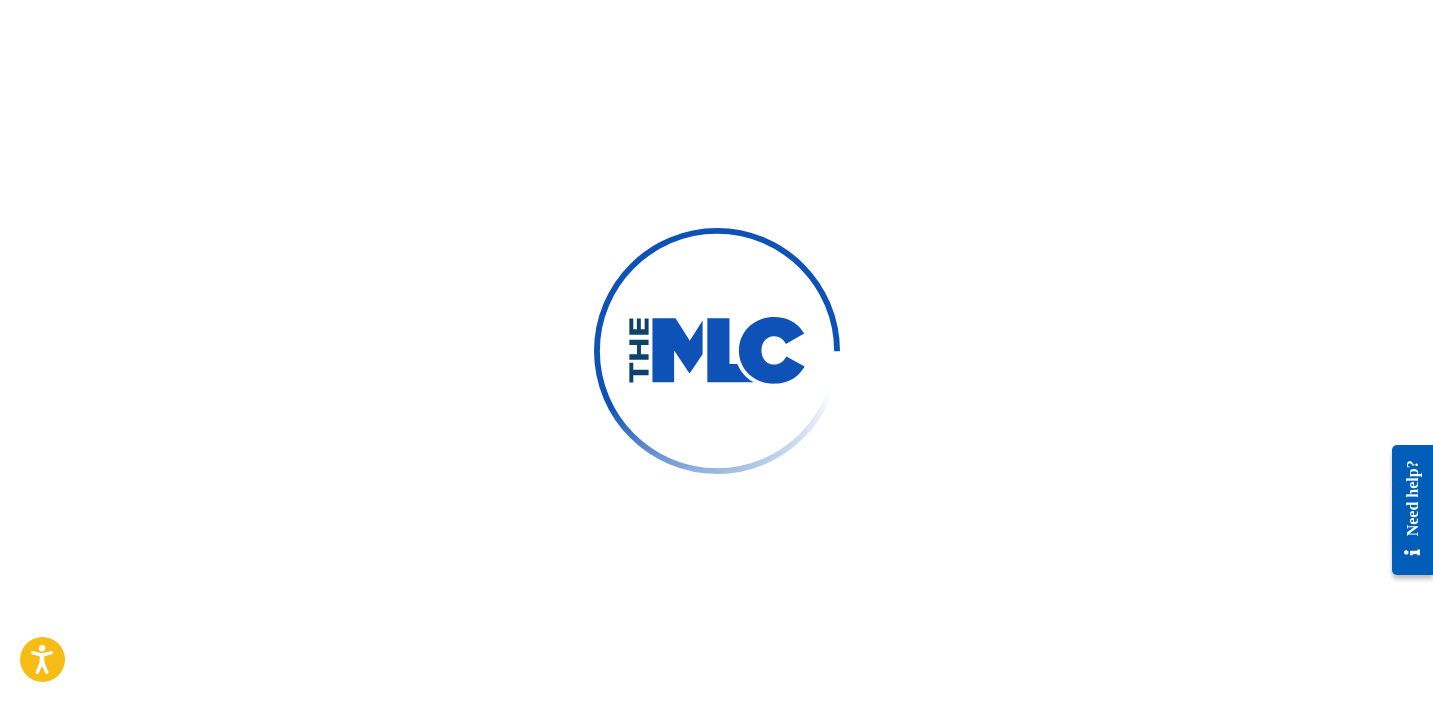 click at bounding box center [716, 351] 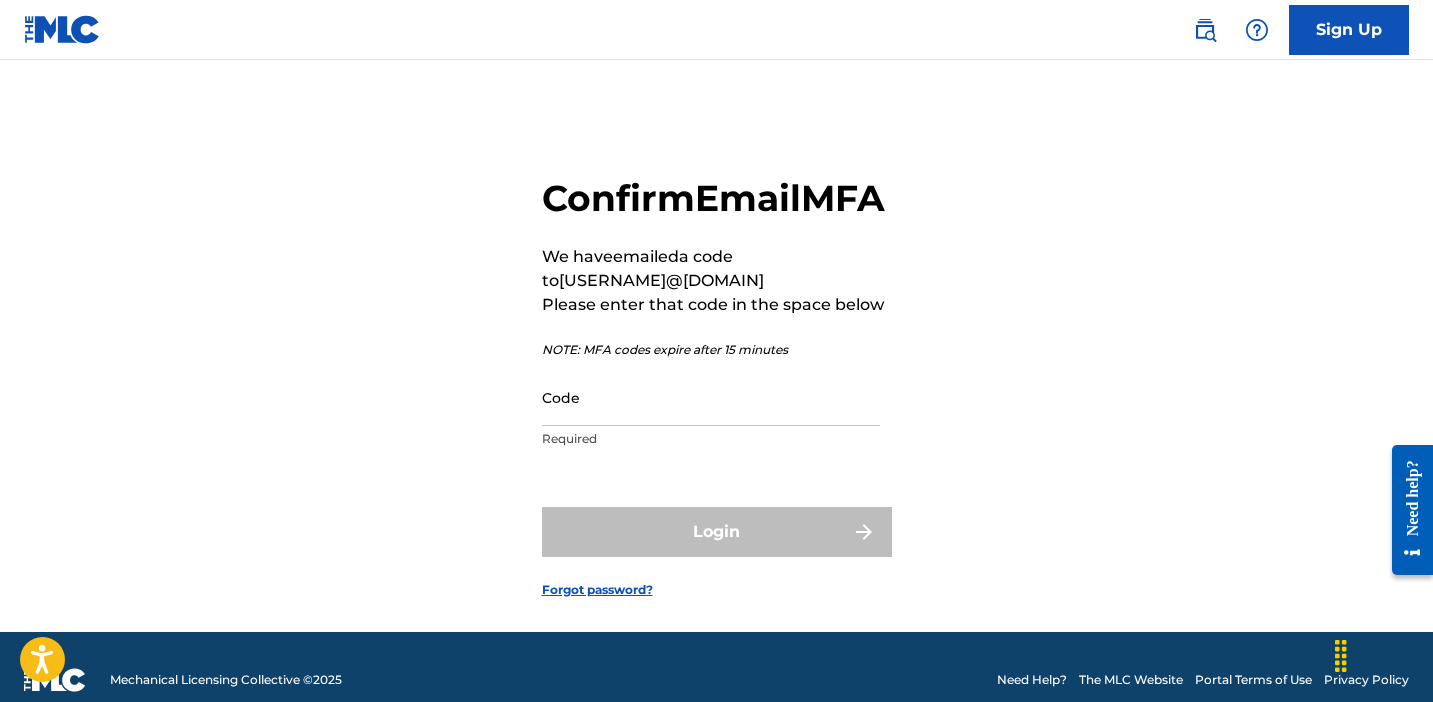 click on "Code" at bounding box center (711, 397) 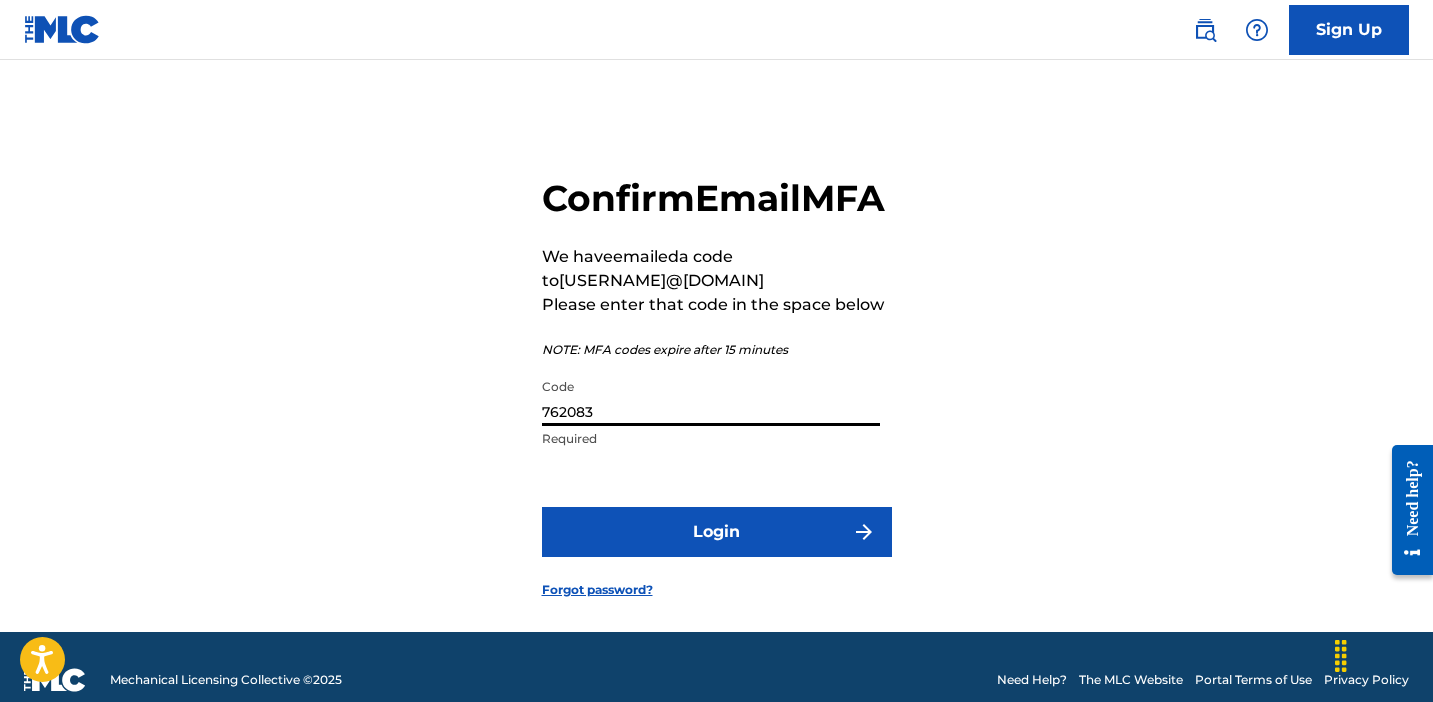 type on "762083" 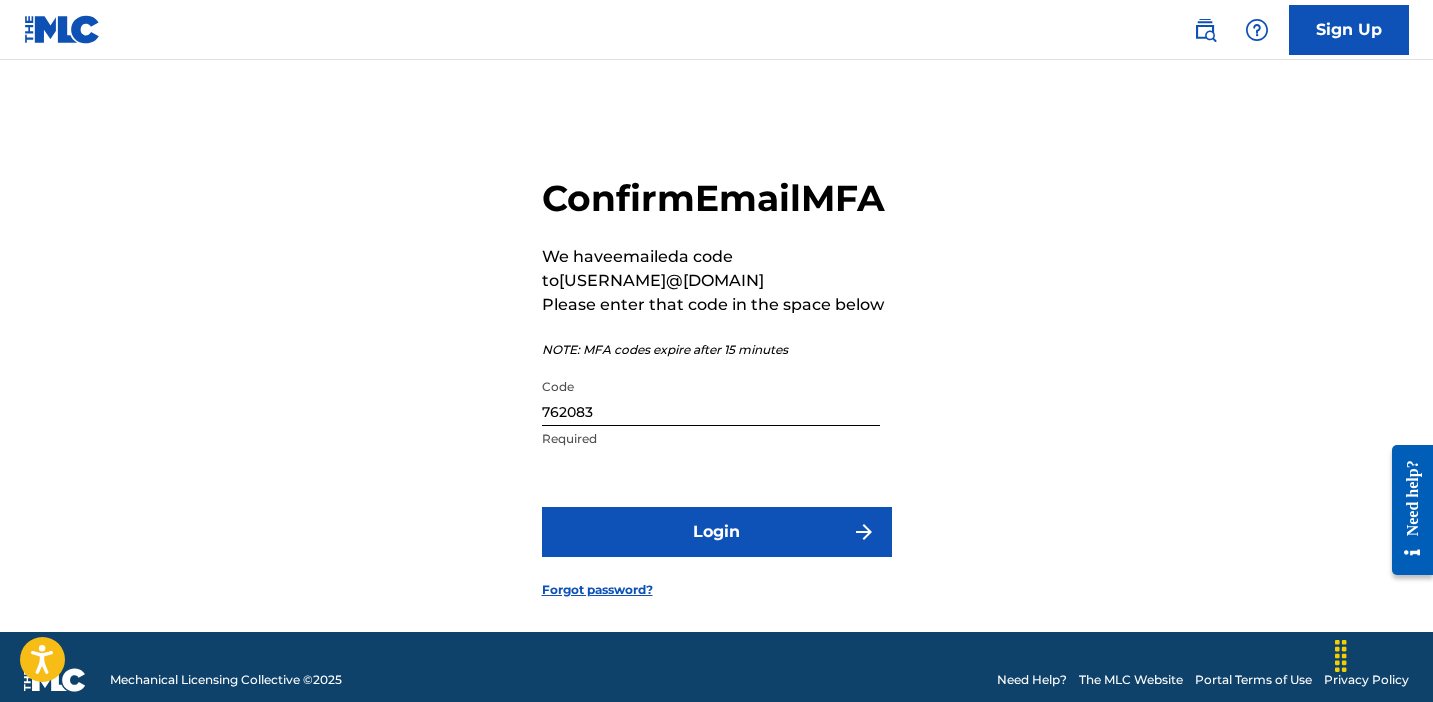 click on "Login" at bounding box center (717, 532) 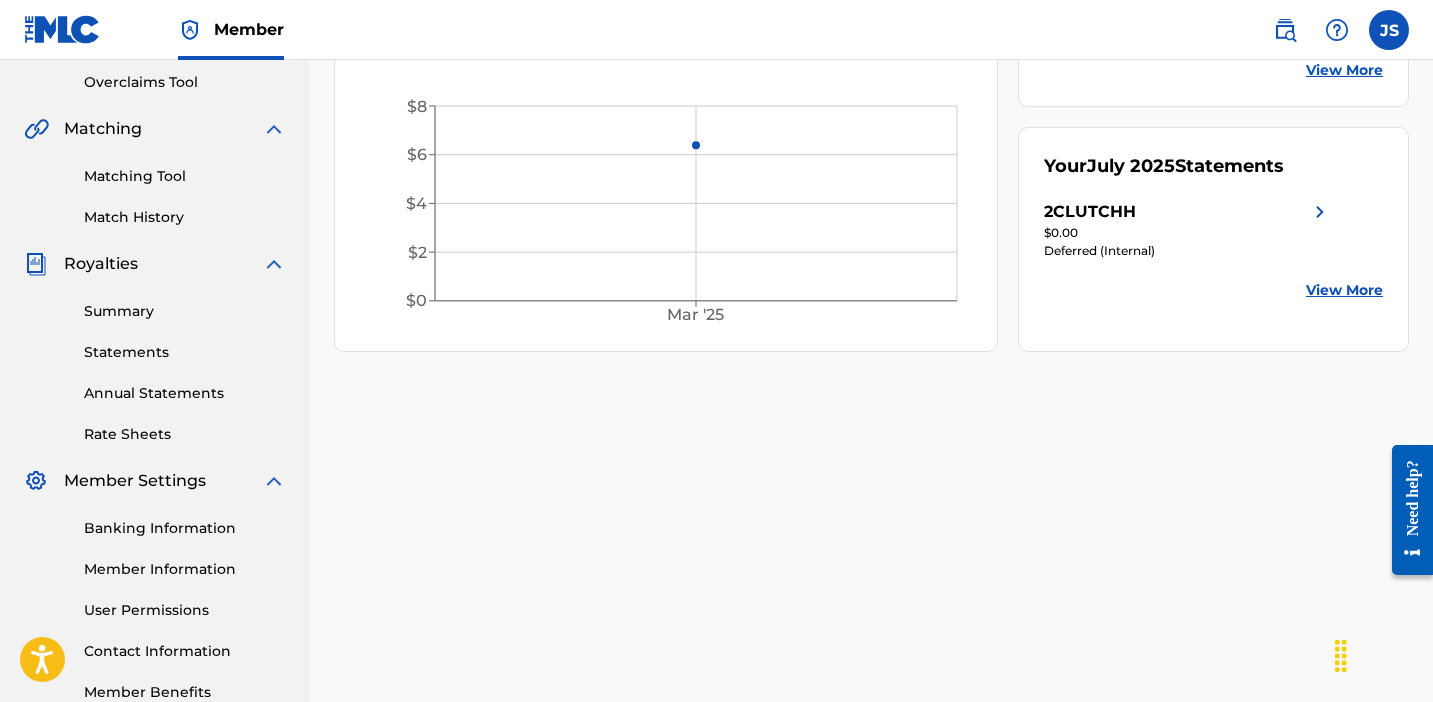 scroll, scrollTop: 421, scrollLeft: 0, axis: vertical 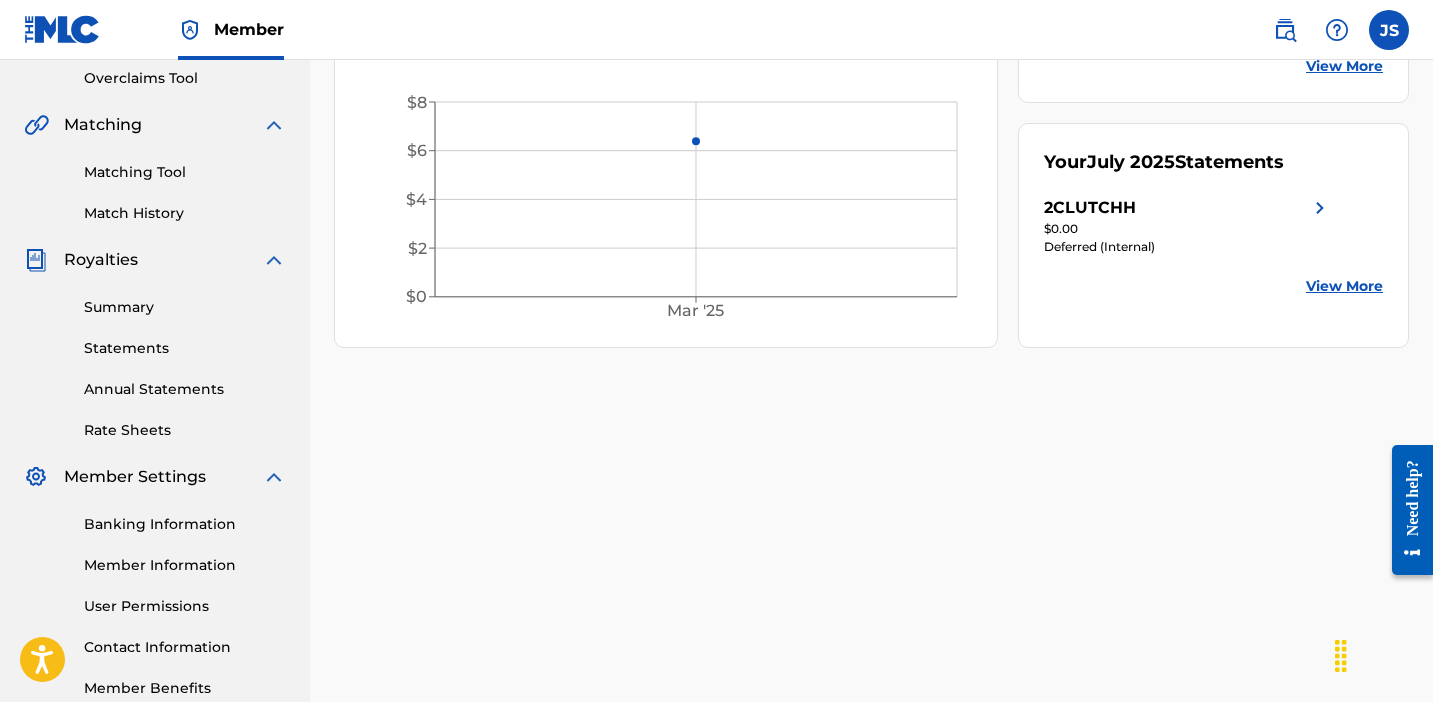 click on "Summary" at bounding box center [185, 307] 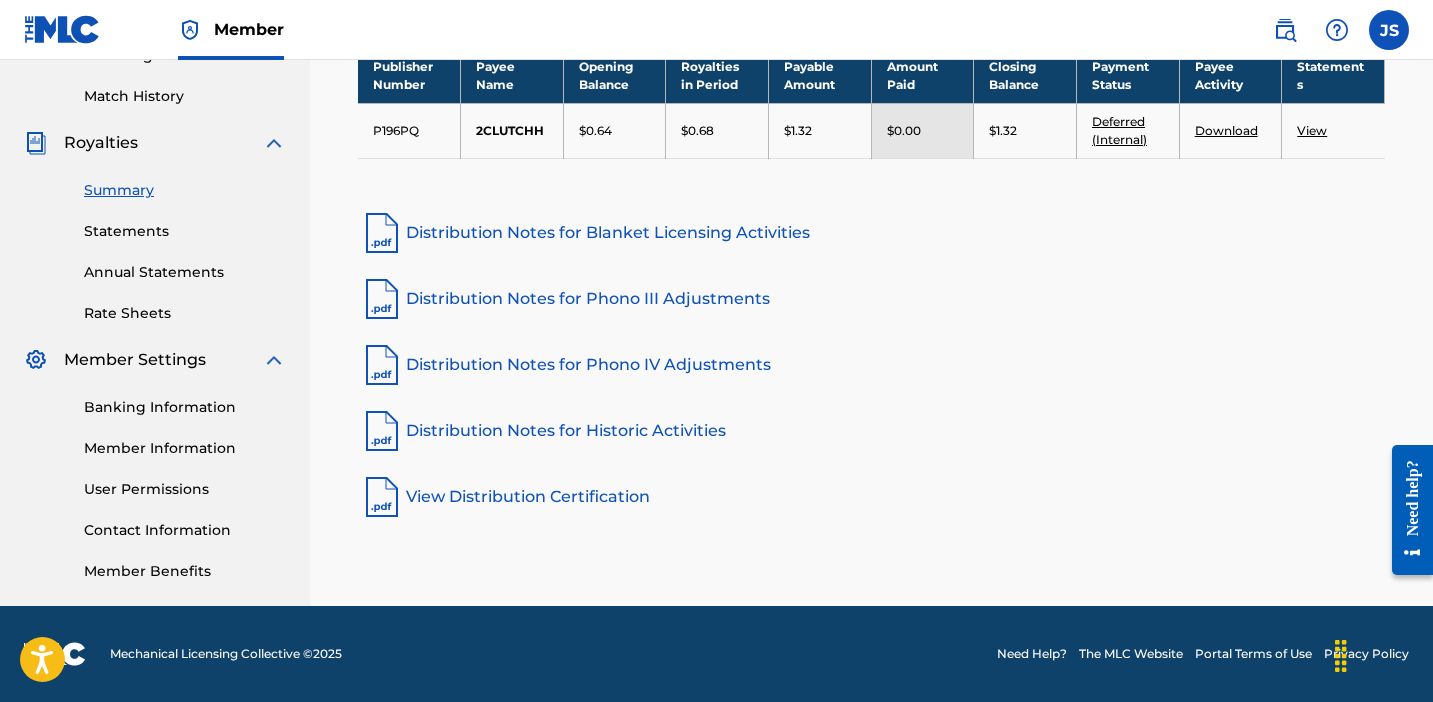 scroll, scrollTop: 538, scrollLeft: 0, axis: vertical 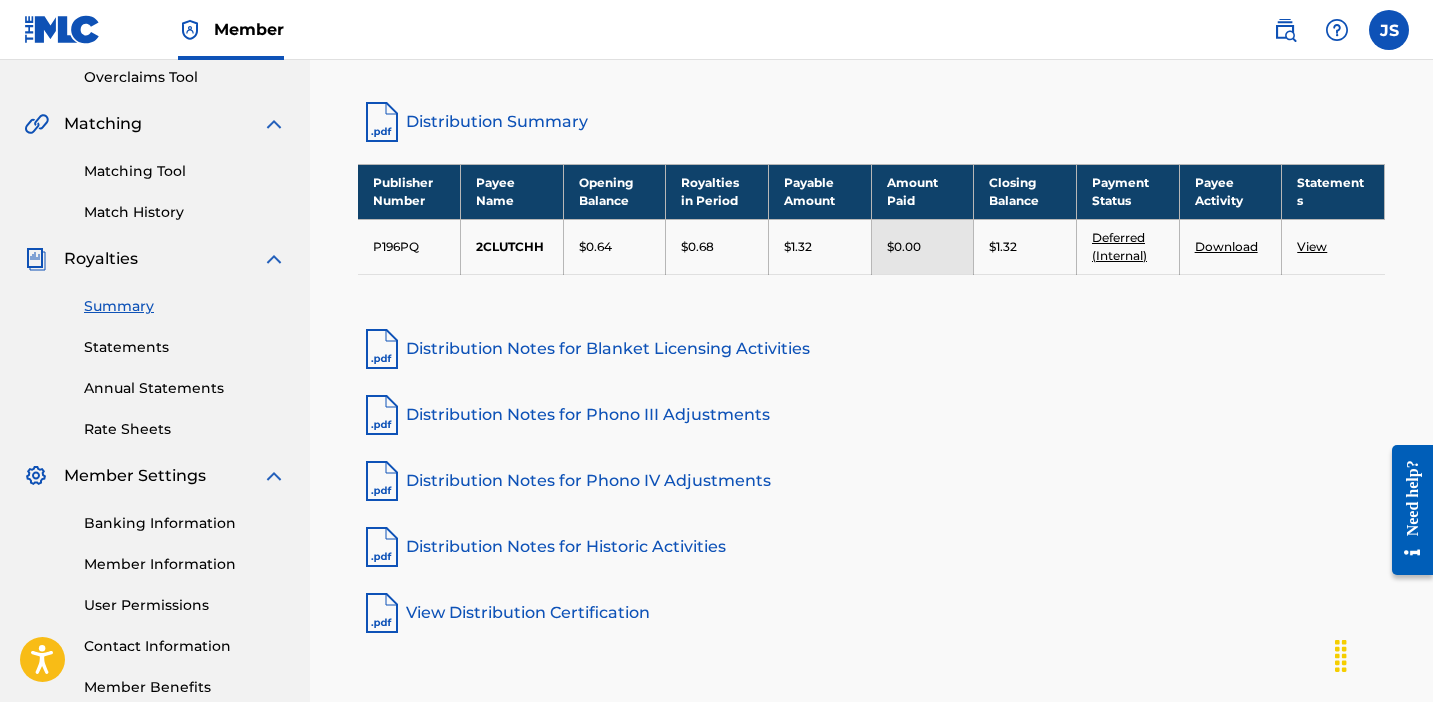 click on "Matching Tool" at bounding box center (185, 171) 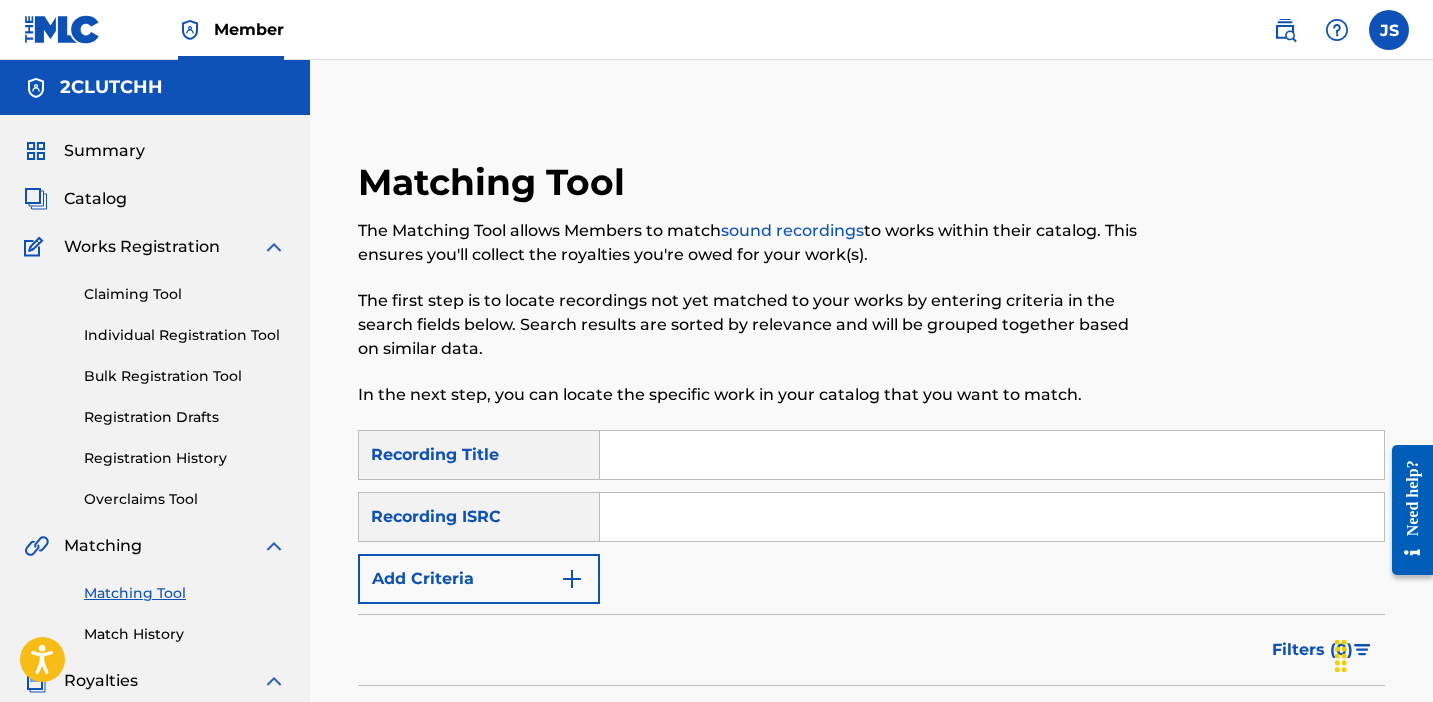 click on "Matching Tool" at bounding box center (185, 593) 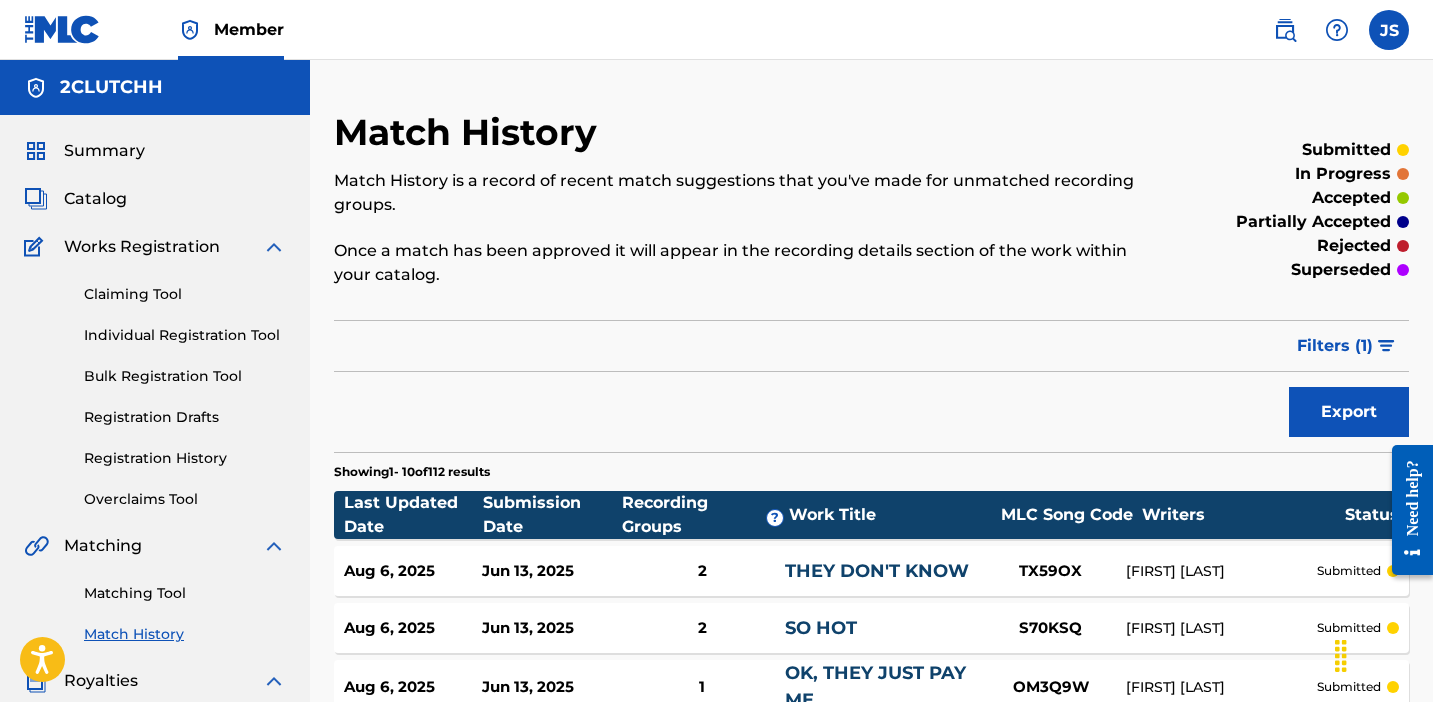 scroll, scrollTop: 0, scrollLeft: 0, axis: both 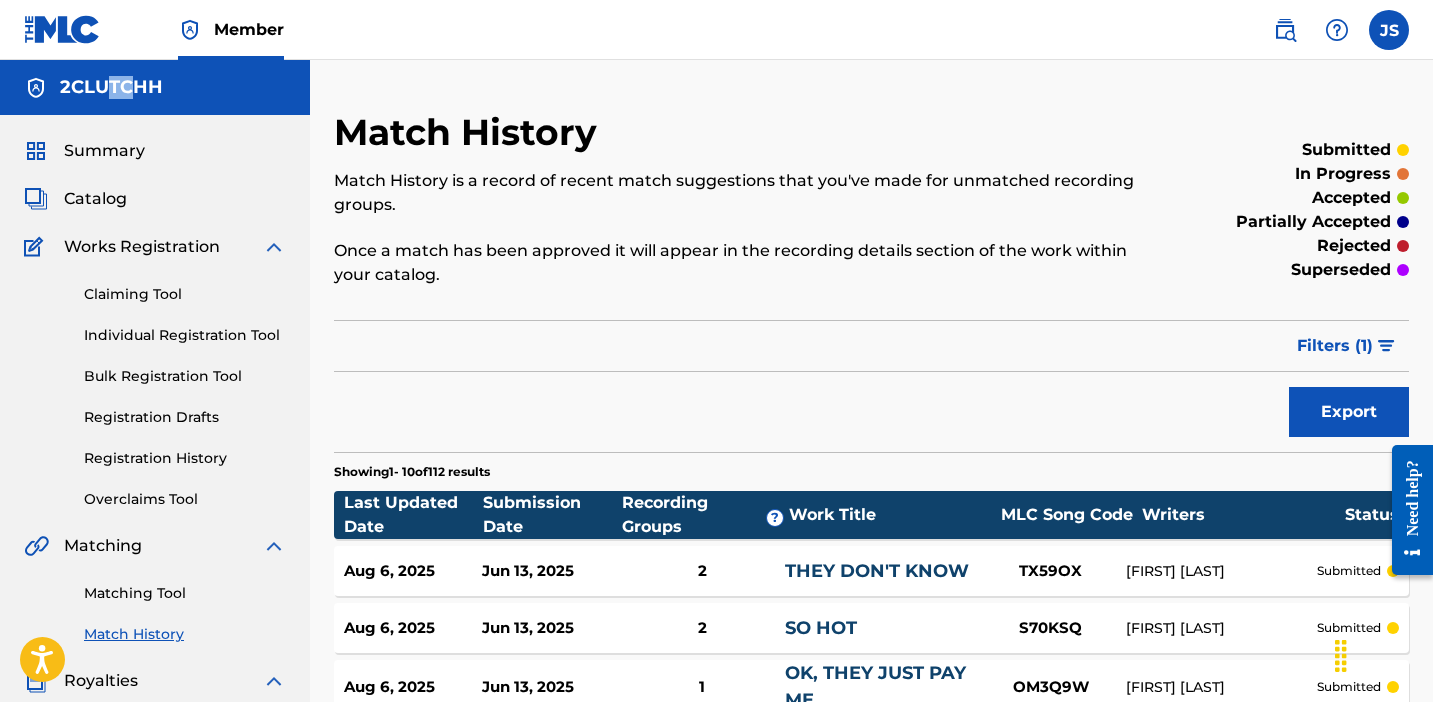 drag, startPoint x: 107, startPoint y: 88, endPoint x: 127, endPoint y: 86, distance: 20.09975 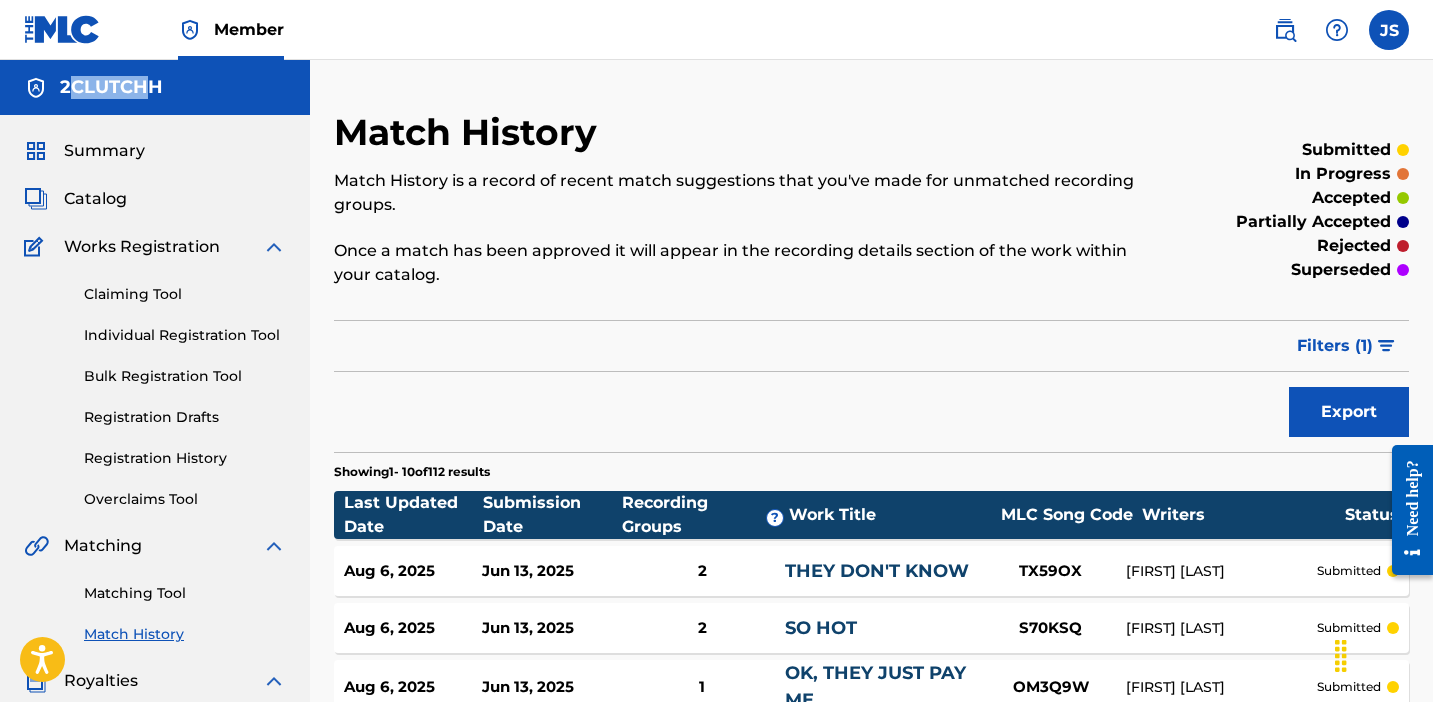 drag, startPoint x: 76, startPoint y: 84, endPoint x: 143, endPoint y: 83, distance: 67.00746 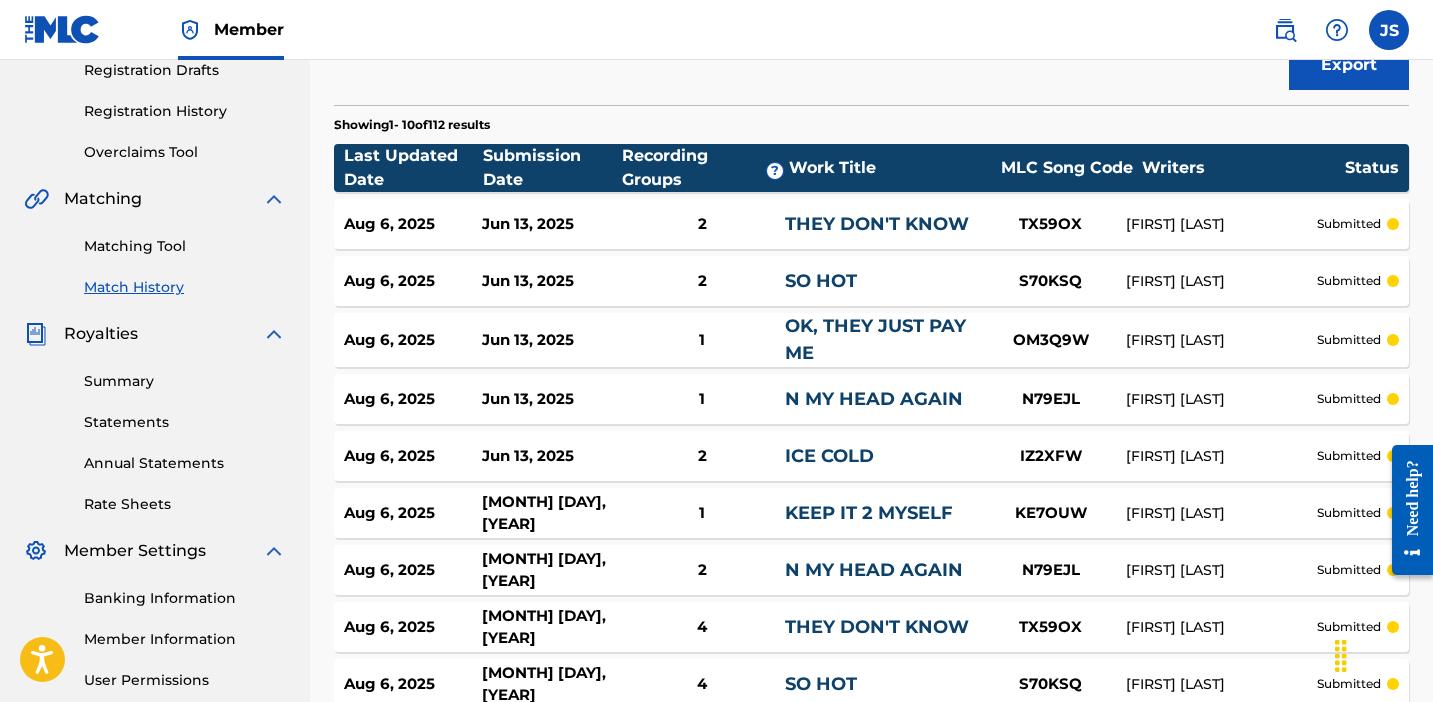 scroll, scrollTop: 386, scrollLeft: 0, axis: vertical 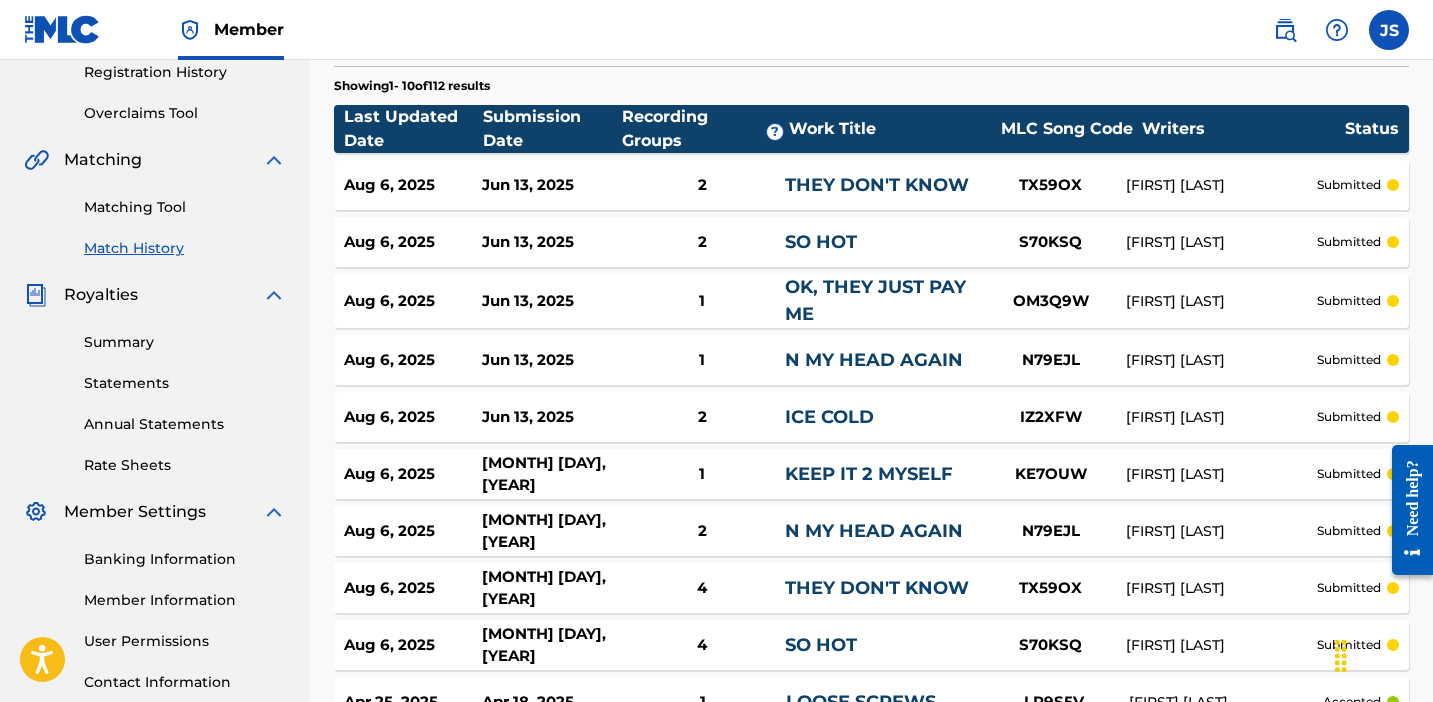 click on "Summary" at bounding box center [185, 342] 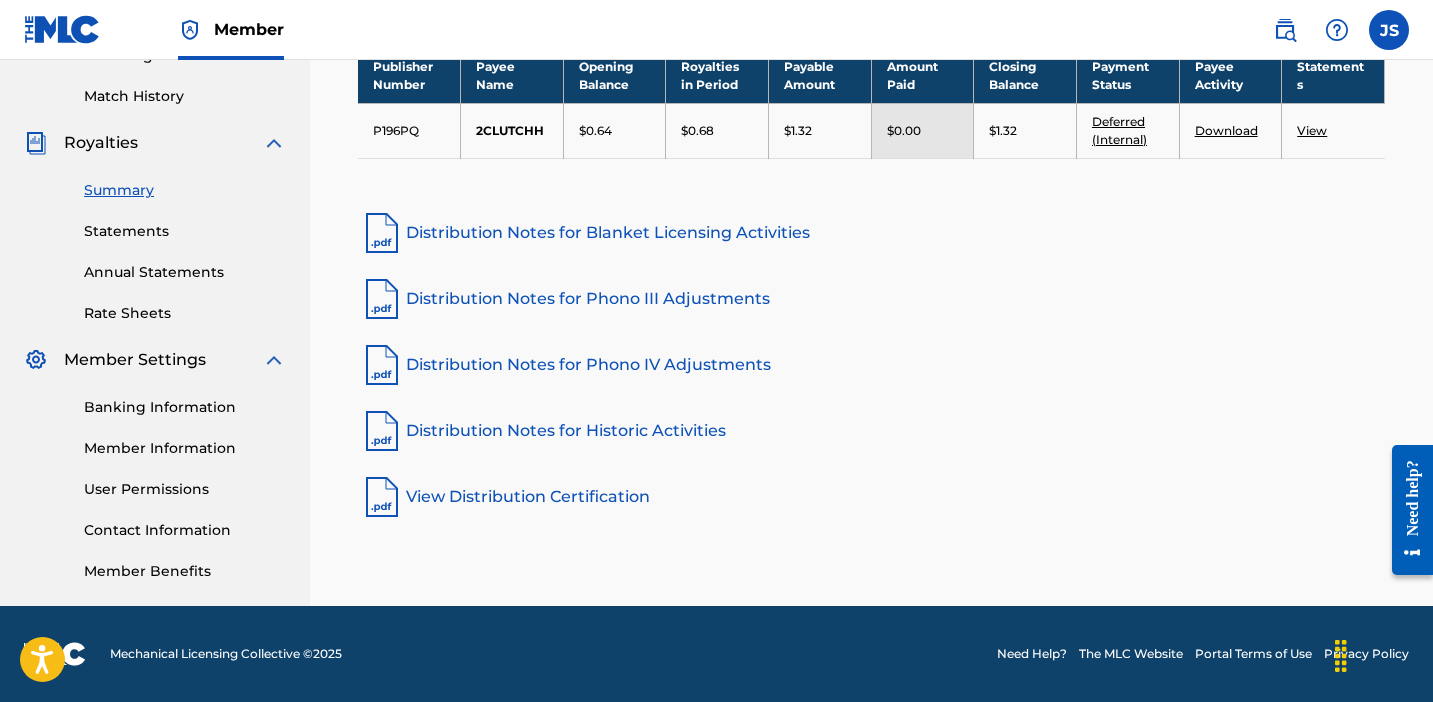 scroll, scrollTop: 538, scrollLeft: 0, axis: vertical 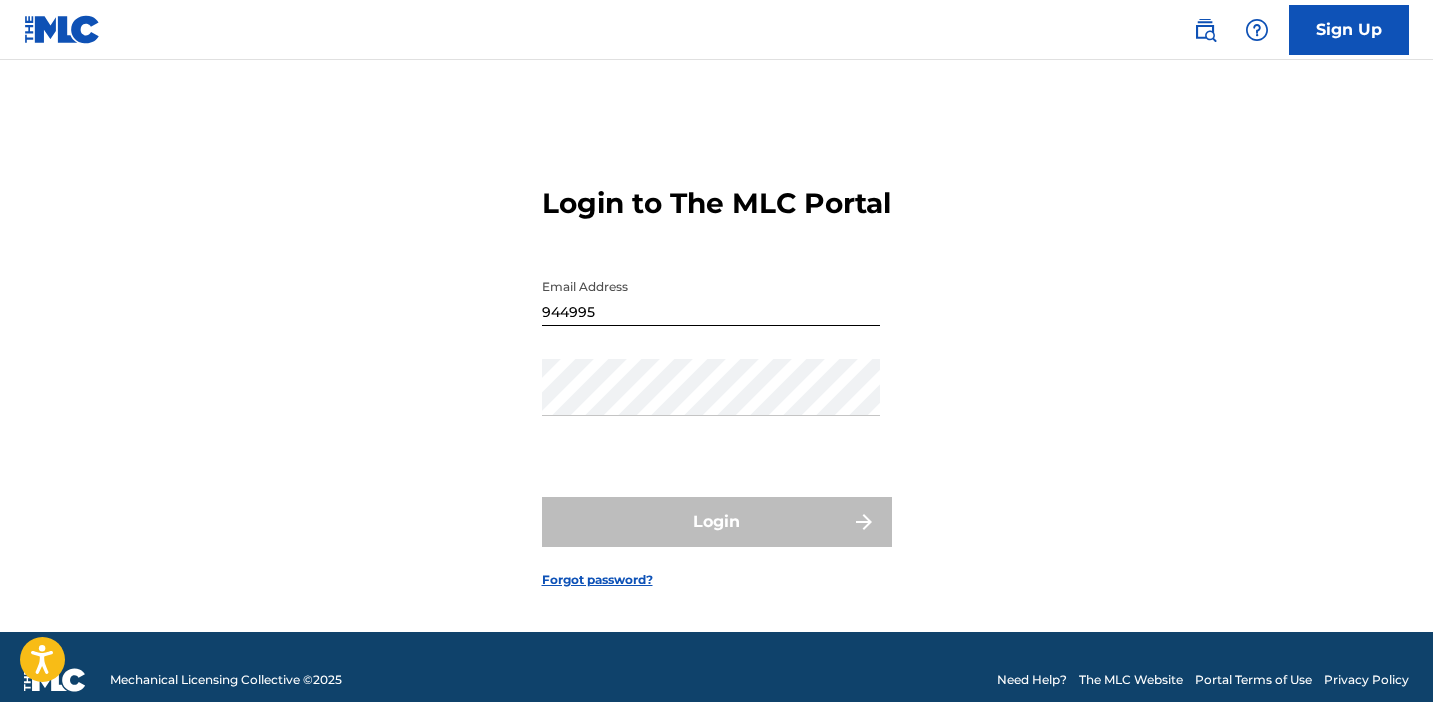 click on "944995" at bounding box center [711, 297] 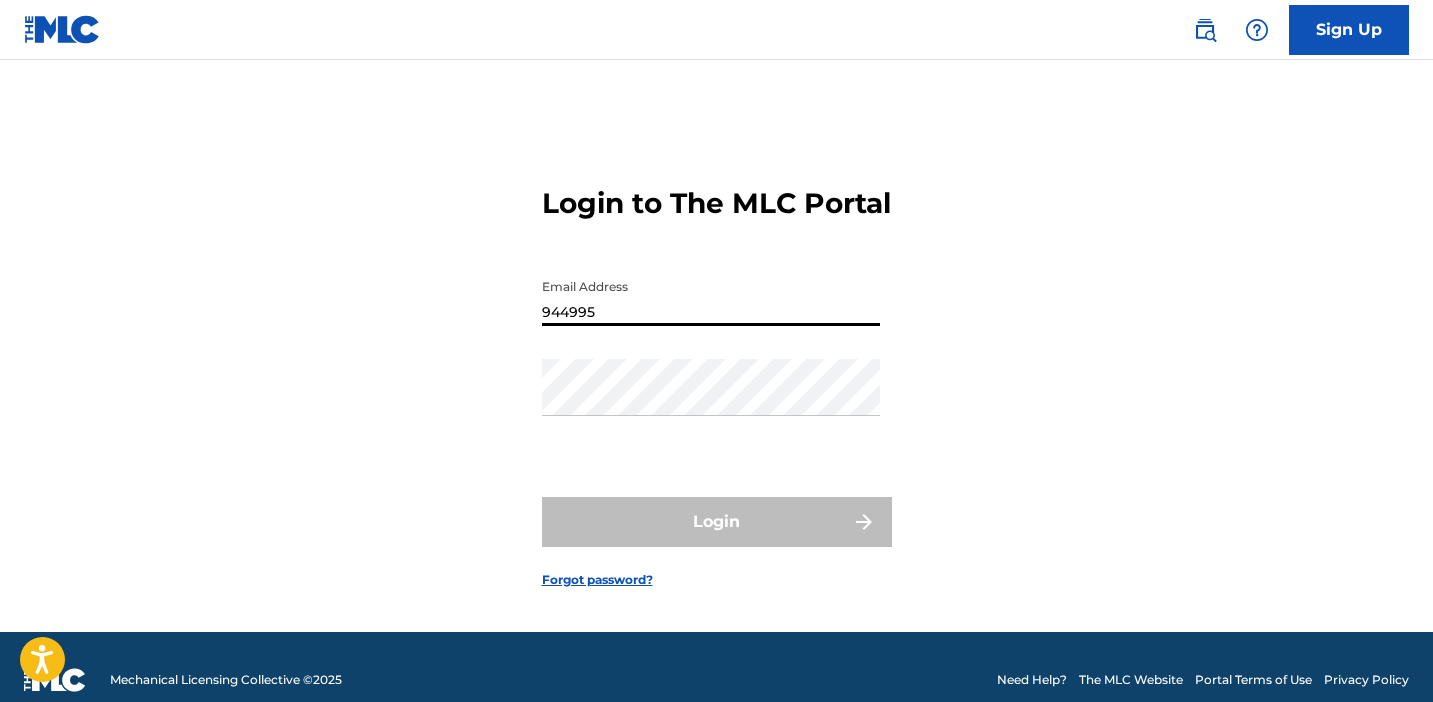 click on "944995" at bounding box center [711, 297] 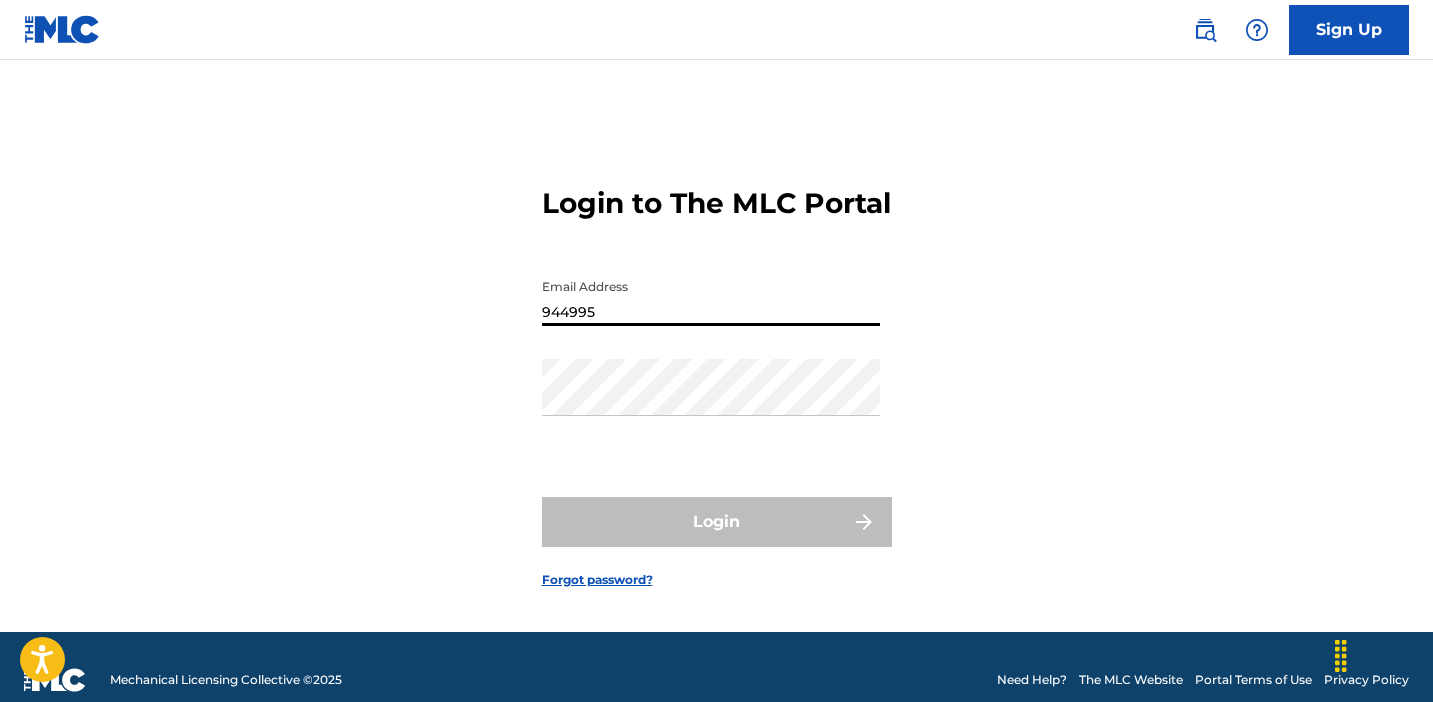 type 